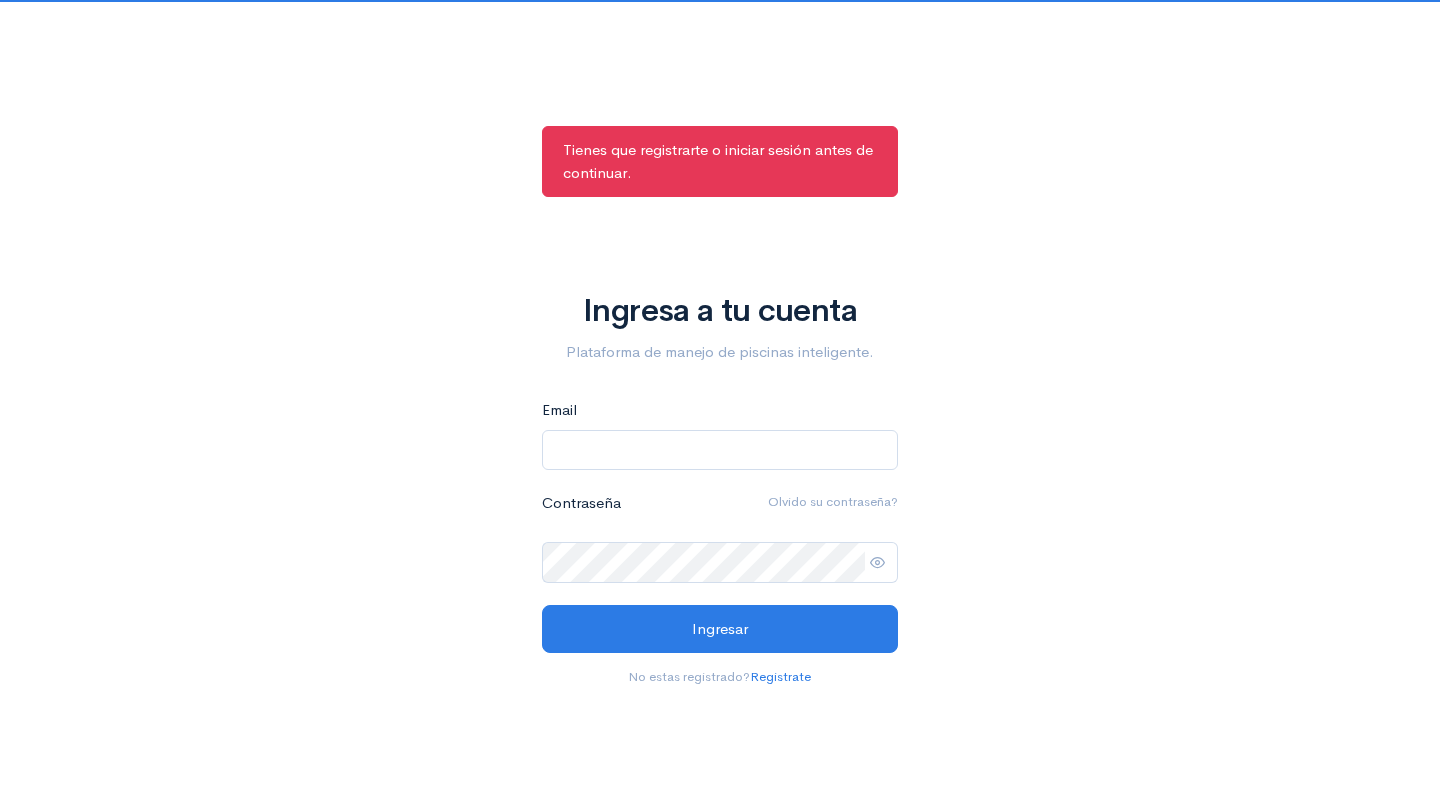 scroll, scrollTop: 0, scrollLeft: 0, axis: both 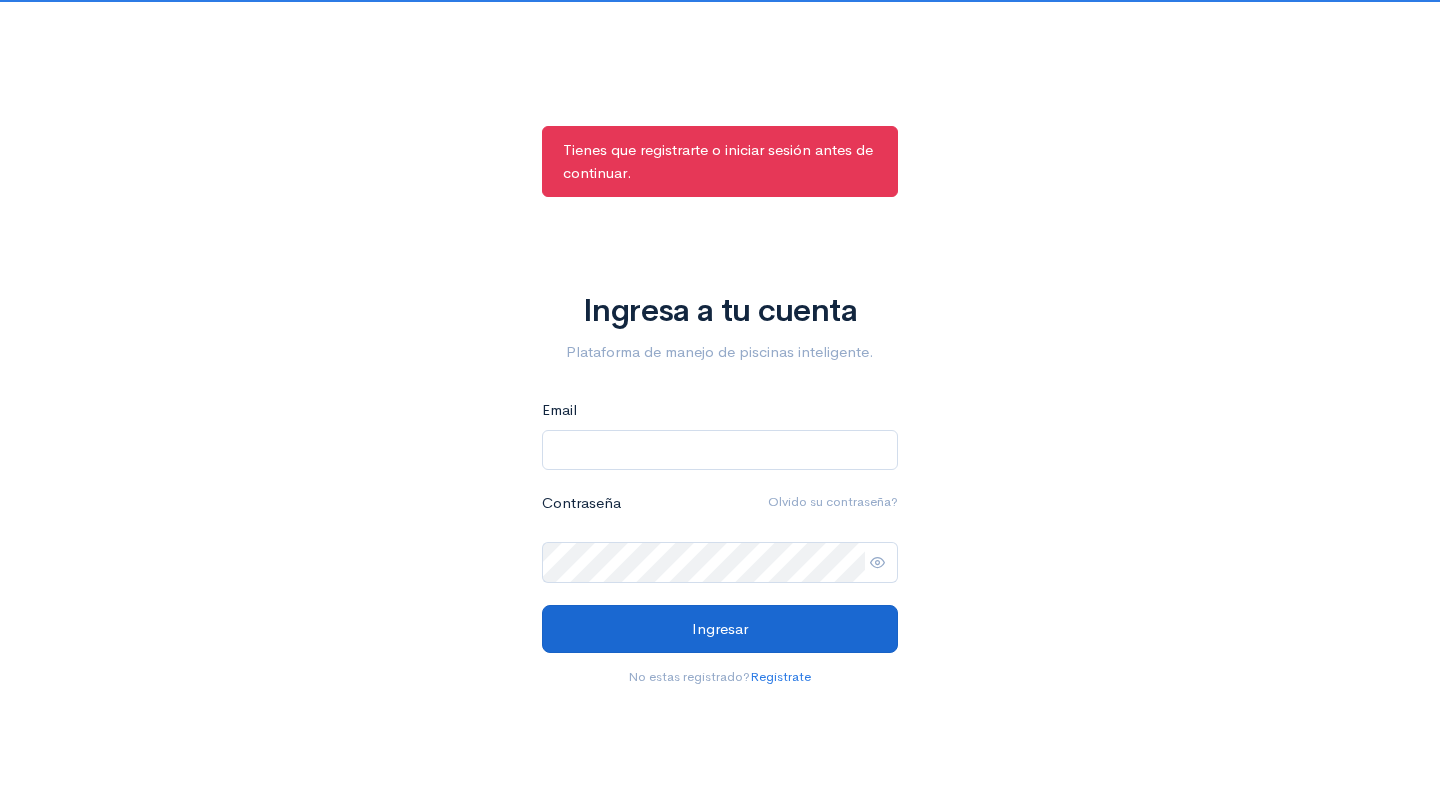 type on "[EMAIL_ADDRESS][DOMAIN_NAME]" 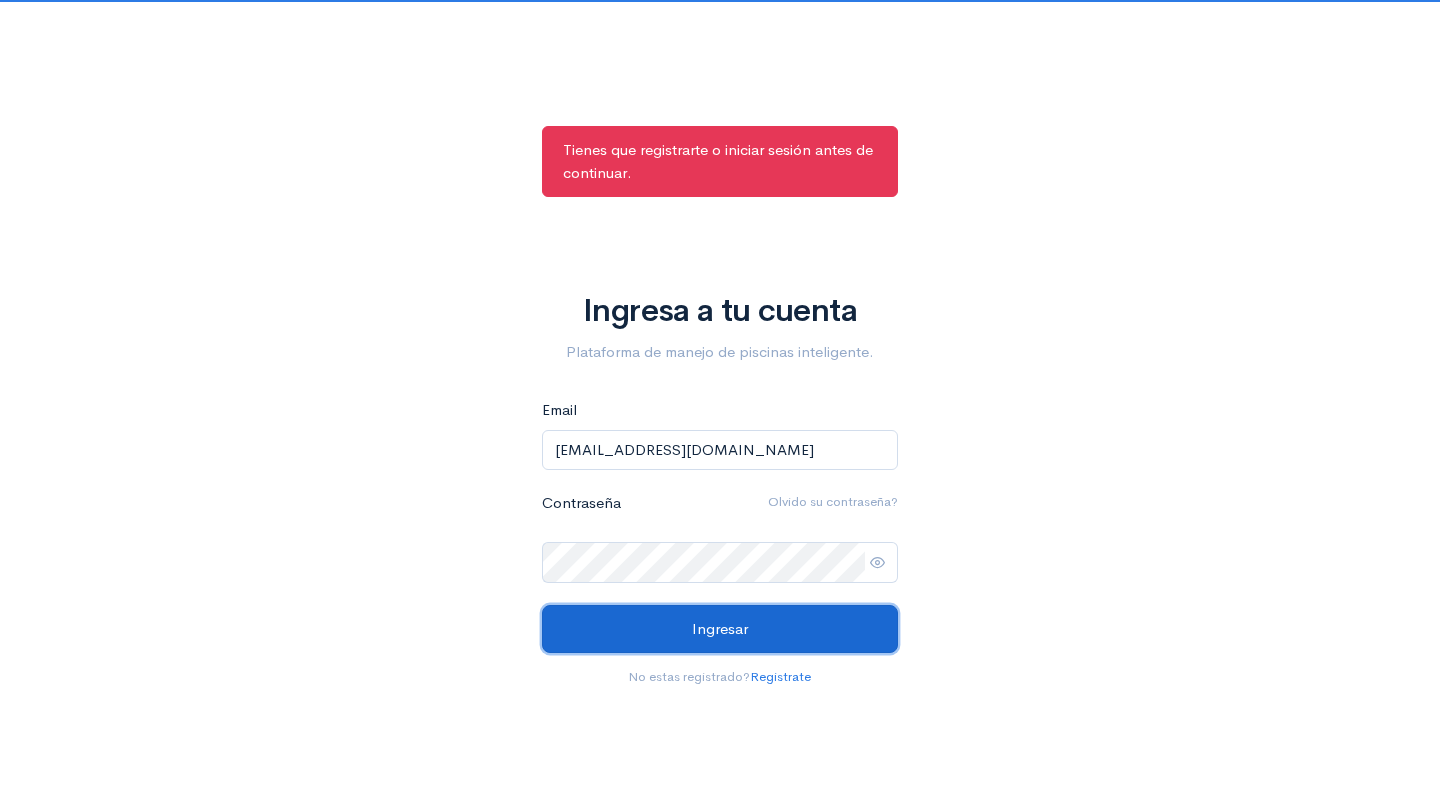 click on "Ingresar" at bounding box center [720, 629] 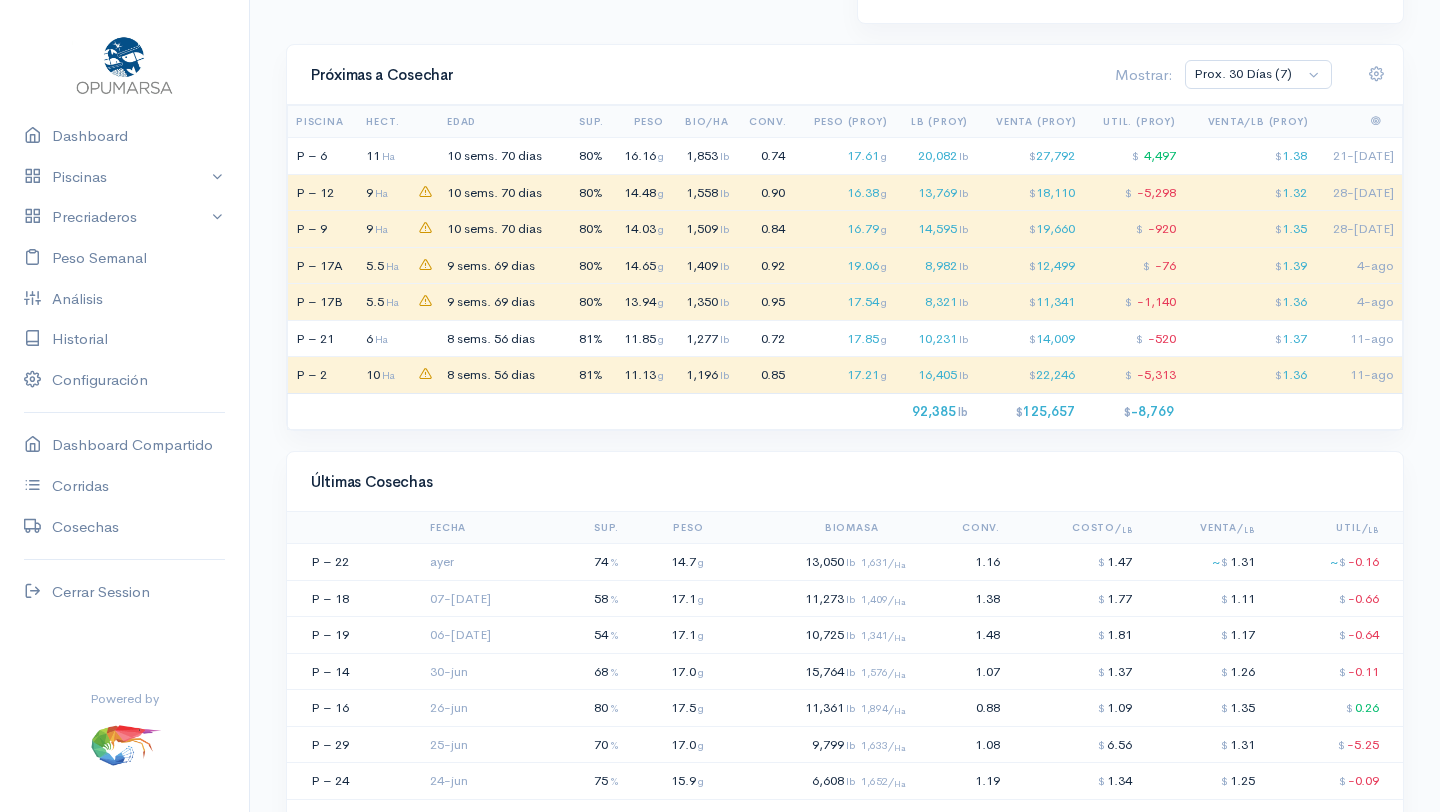 scroll, scrollTop: 1939, scrollLeft: 0, axis: vertical 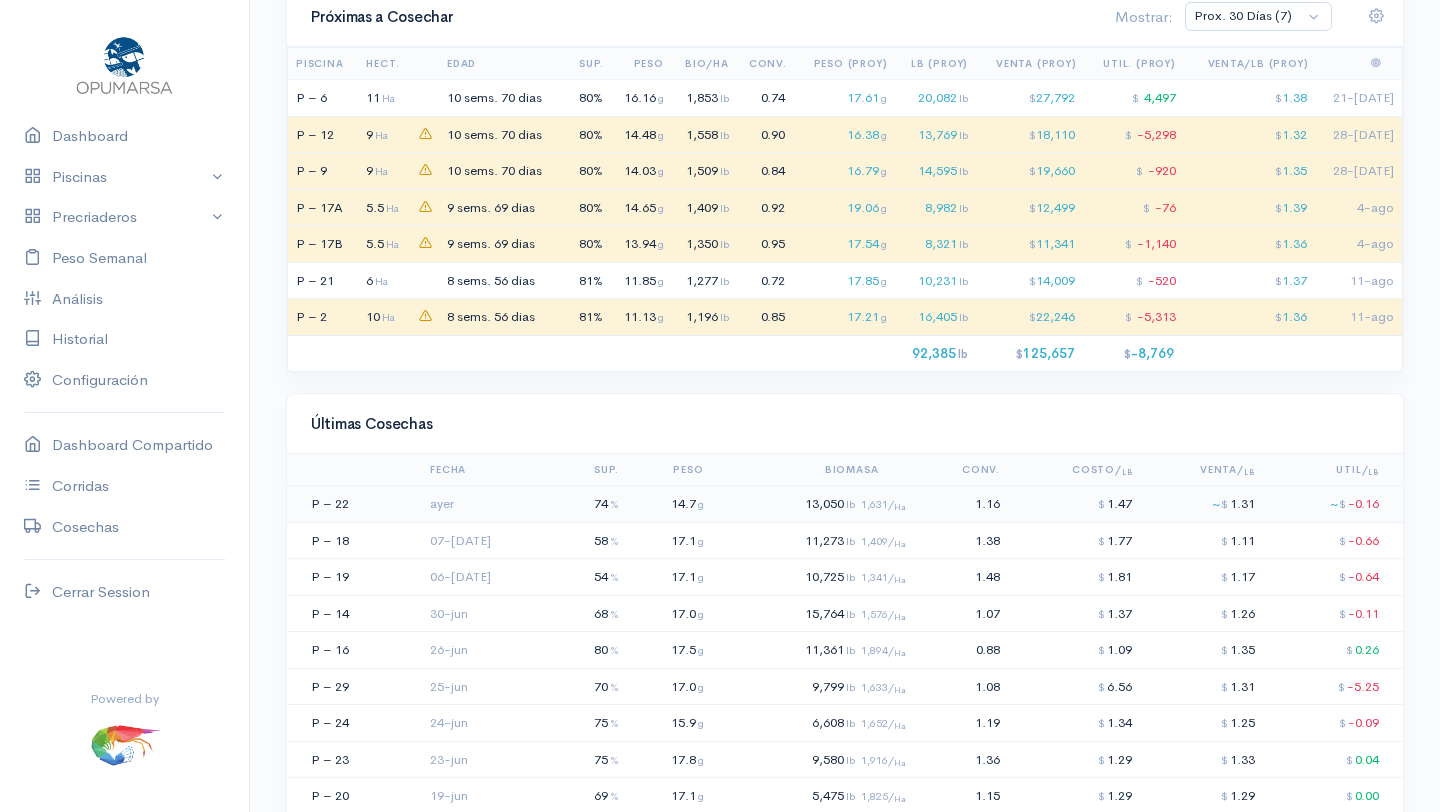 click on "74 %" 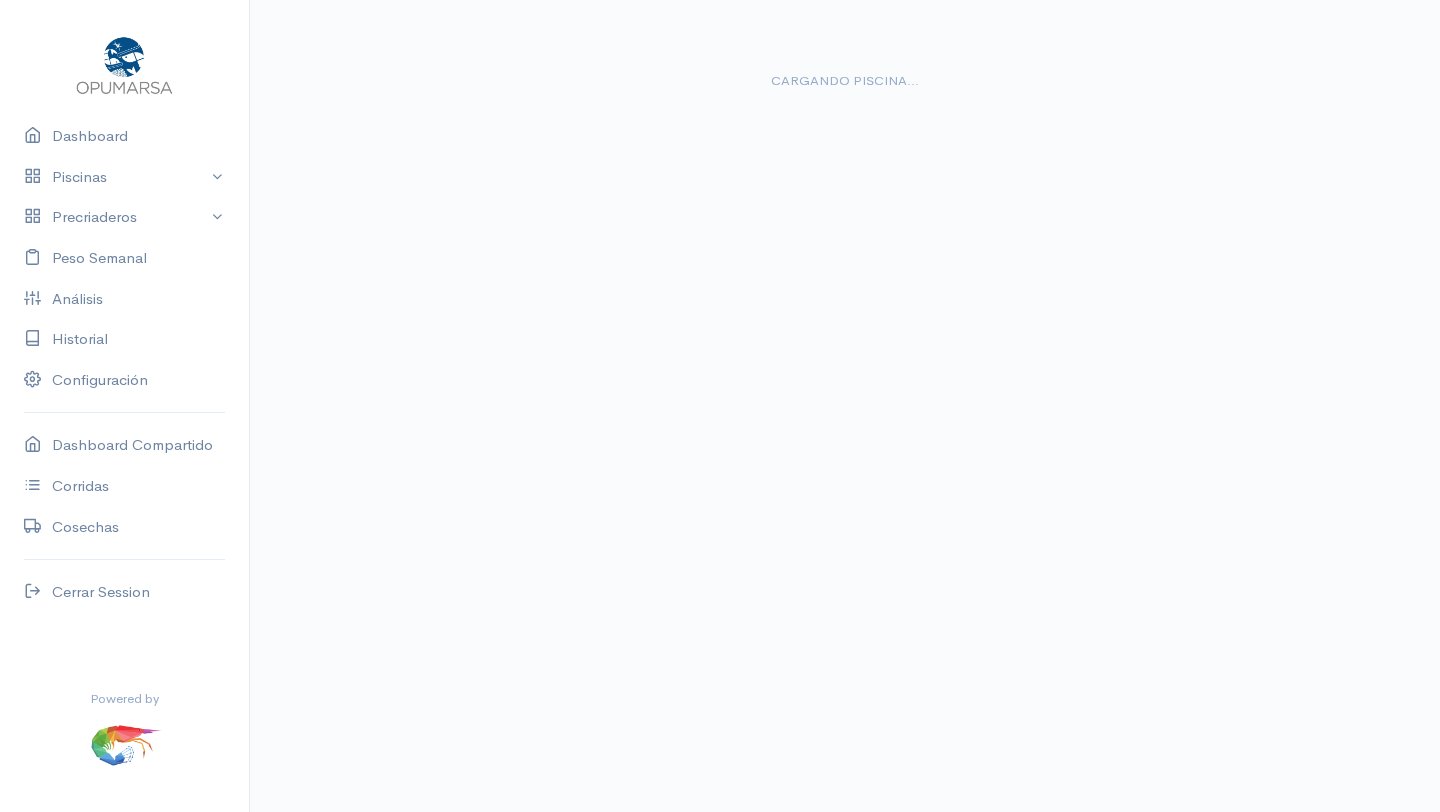scroll, scrollTop: 0, scrollLeft: 0, axis: both 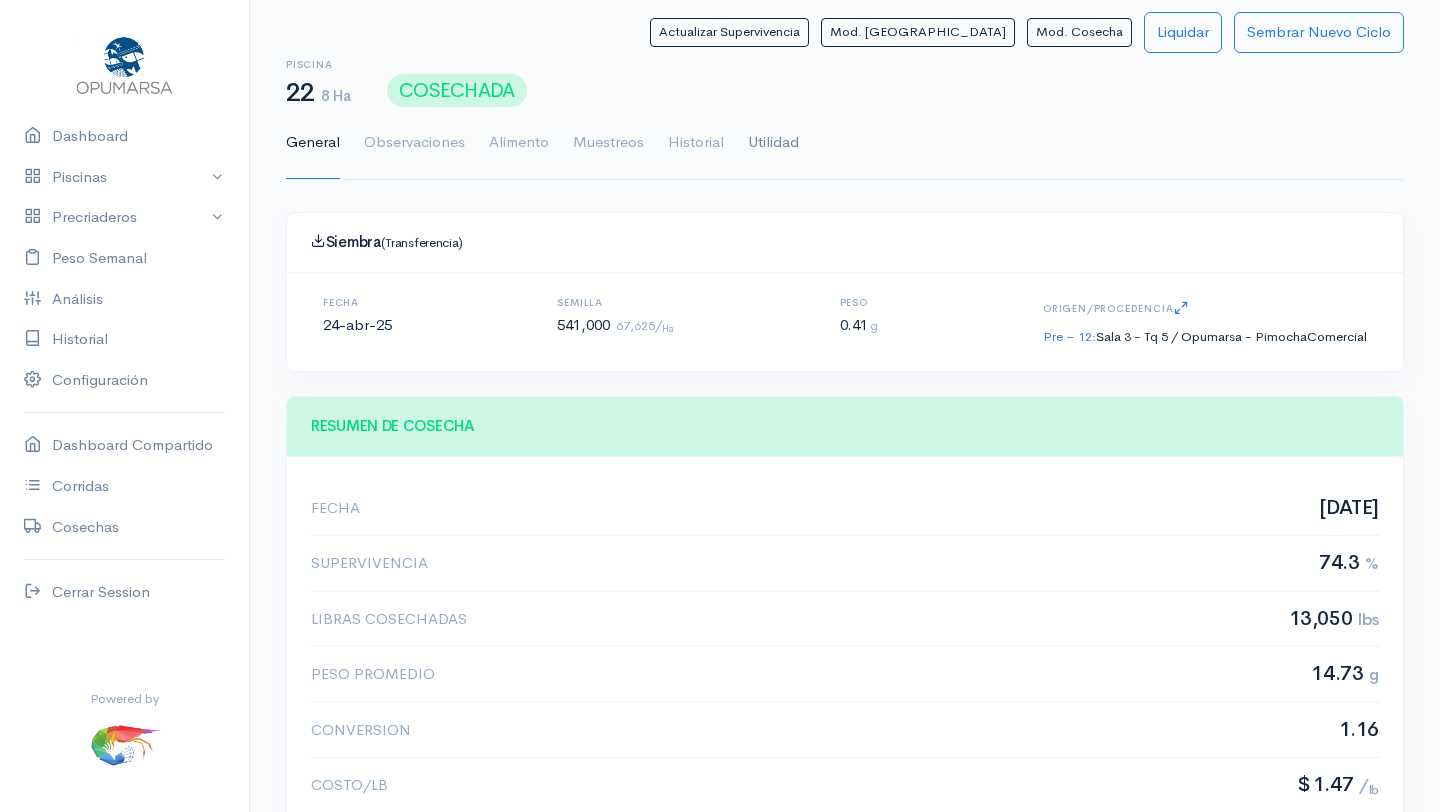 click on "Utilidad" at bounding box center (773, 143) 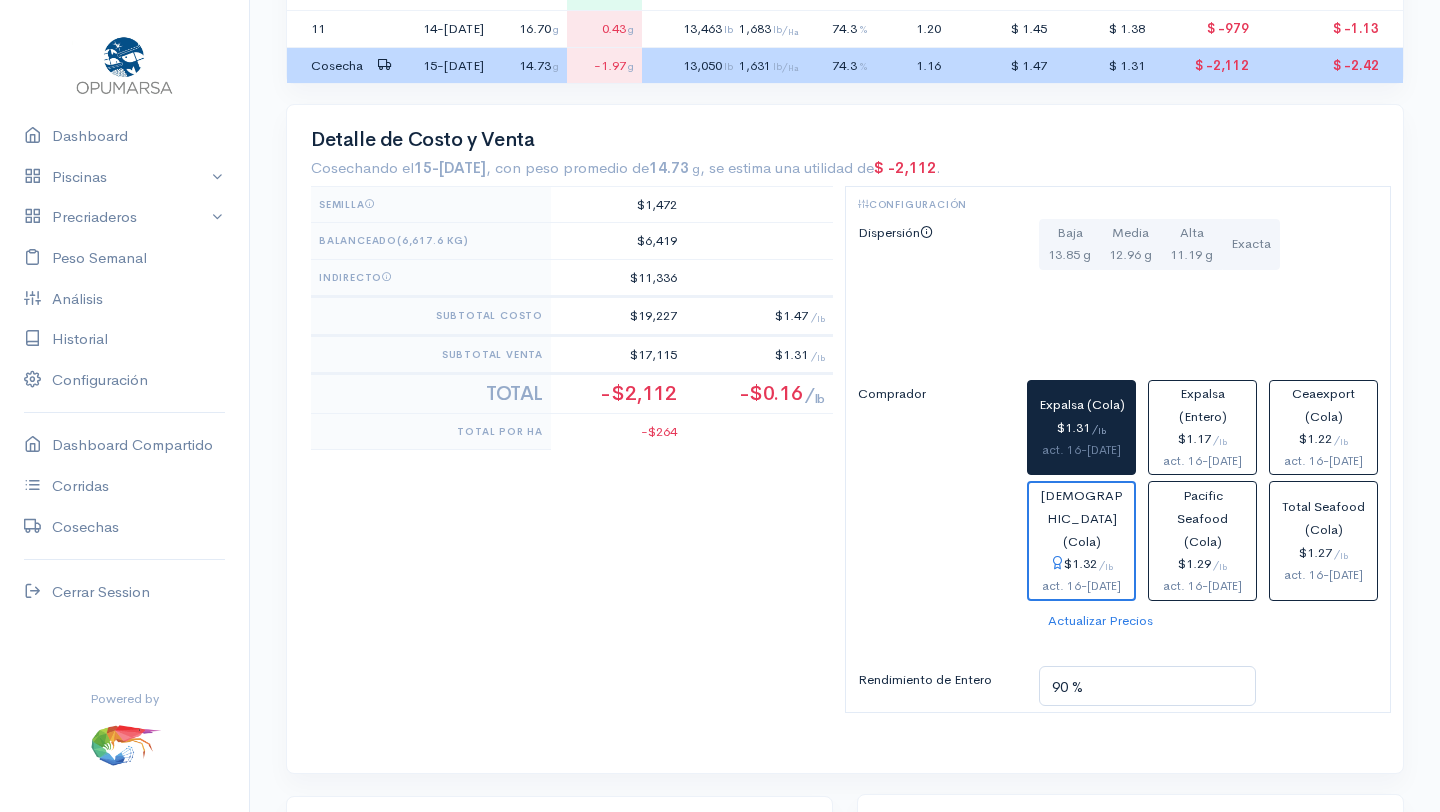 scroll, scrollTop: 865, scrollLeft: 0, axis: vertical 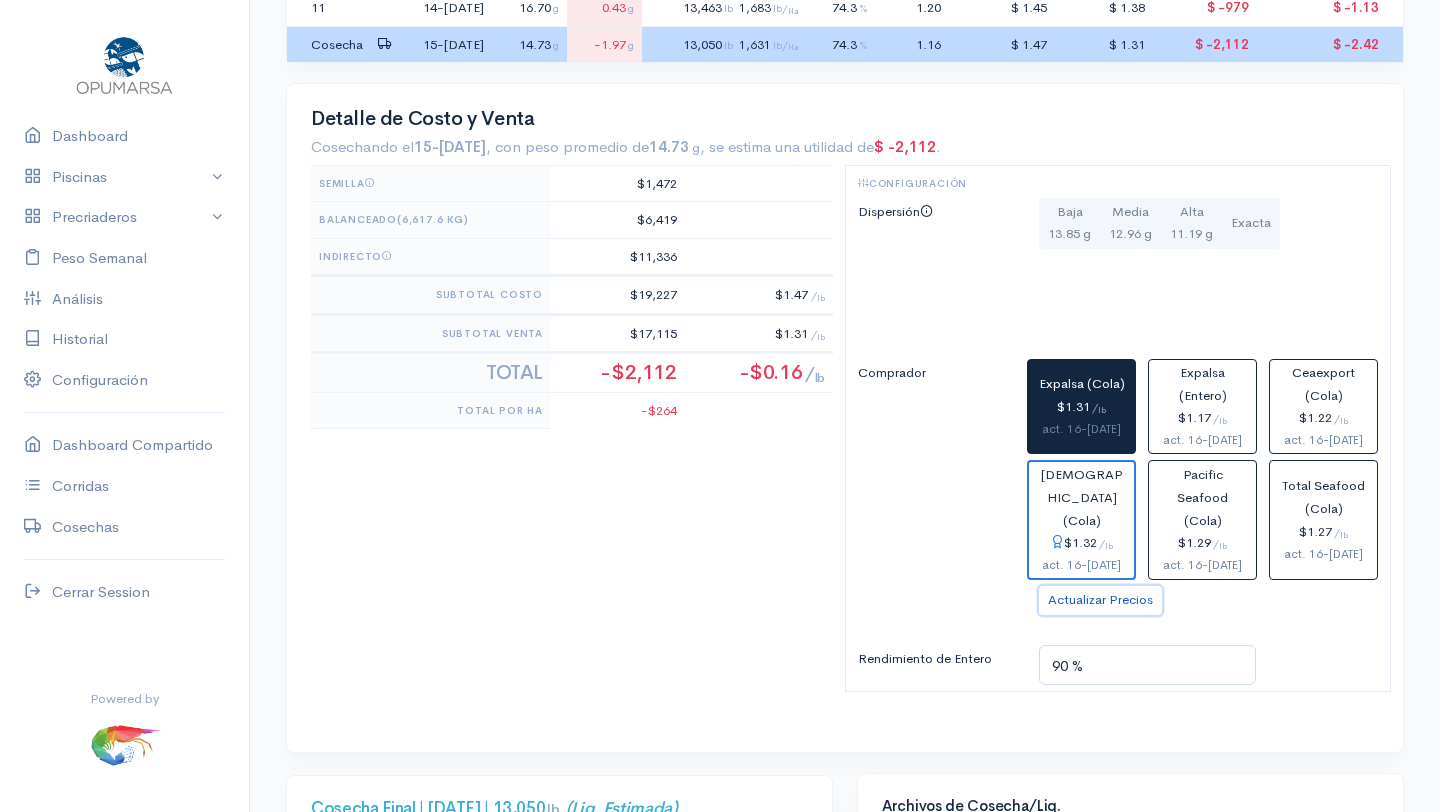 click on "Actualizar Precios" at bounding box center (1100, 600) 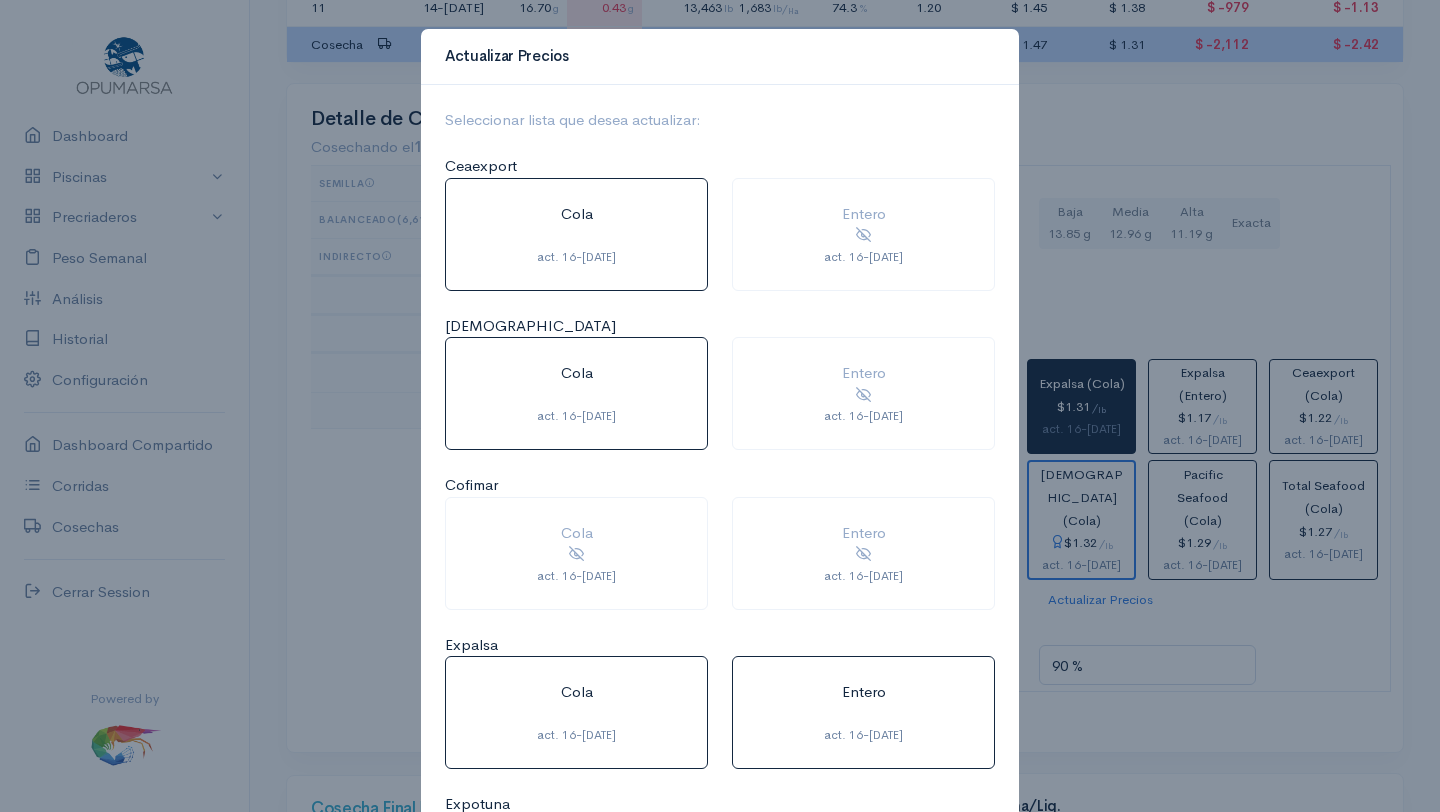 scroll, scrollTop: 163, scrollLeft: 0, axis: vertical 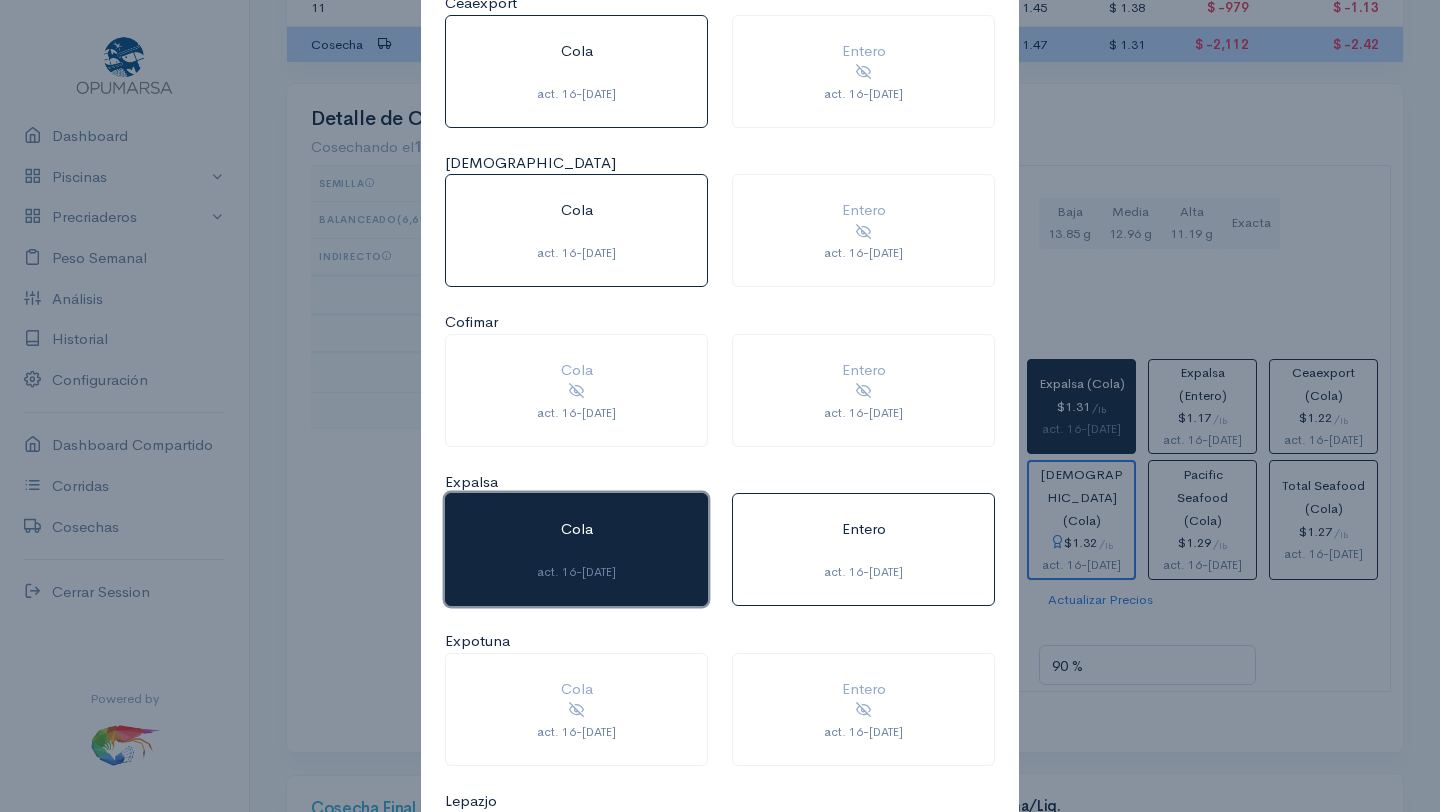 click 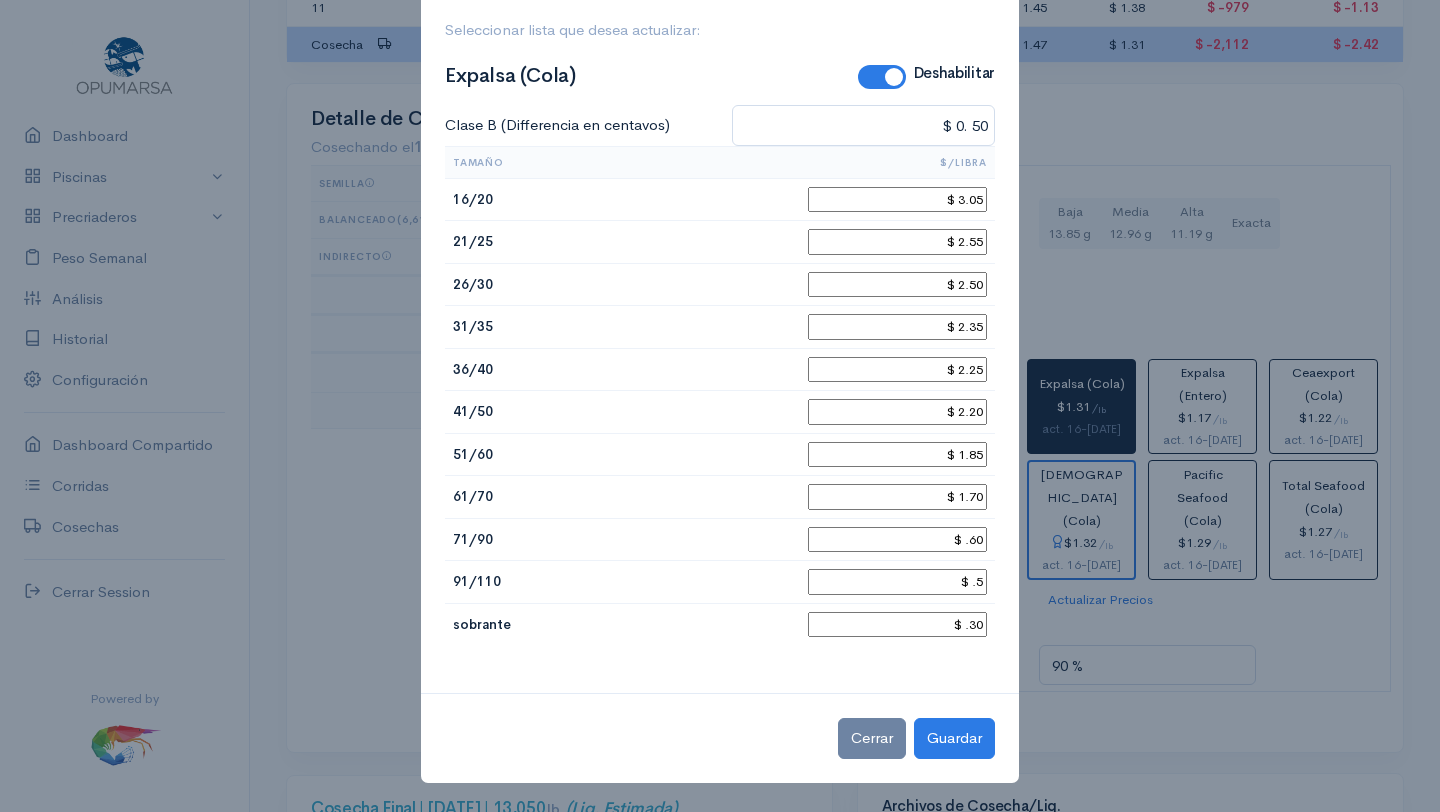 scroll, scrollTop: 89, scrollLeft: 0, axis: vertical 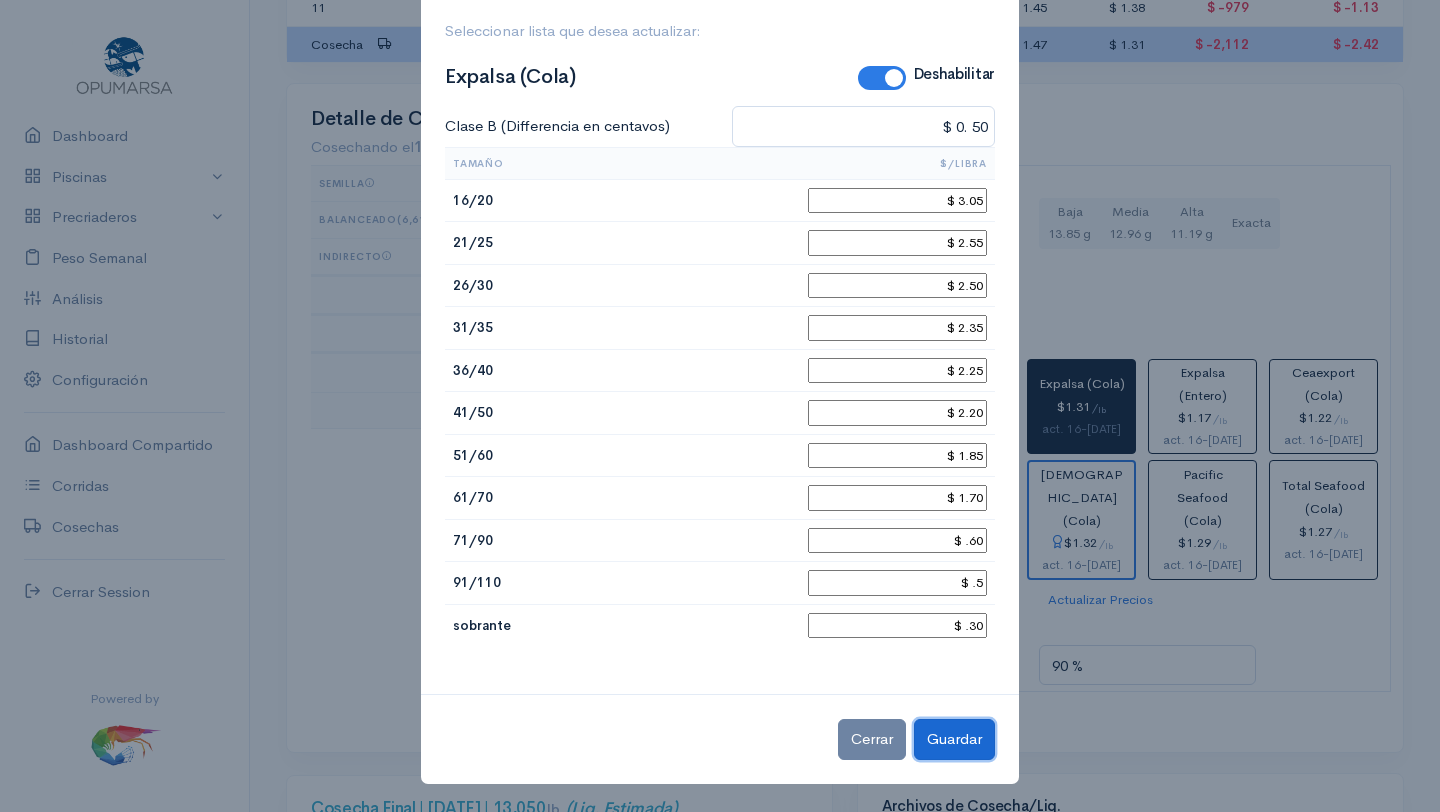 click on "Guardar" 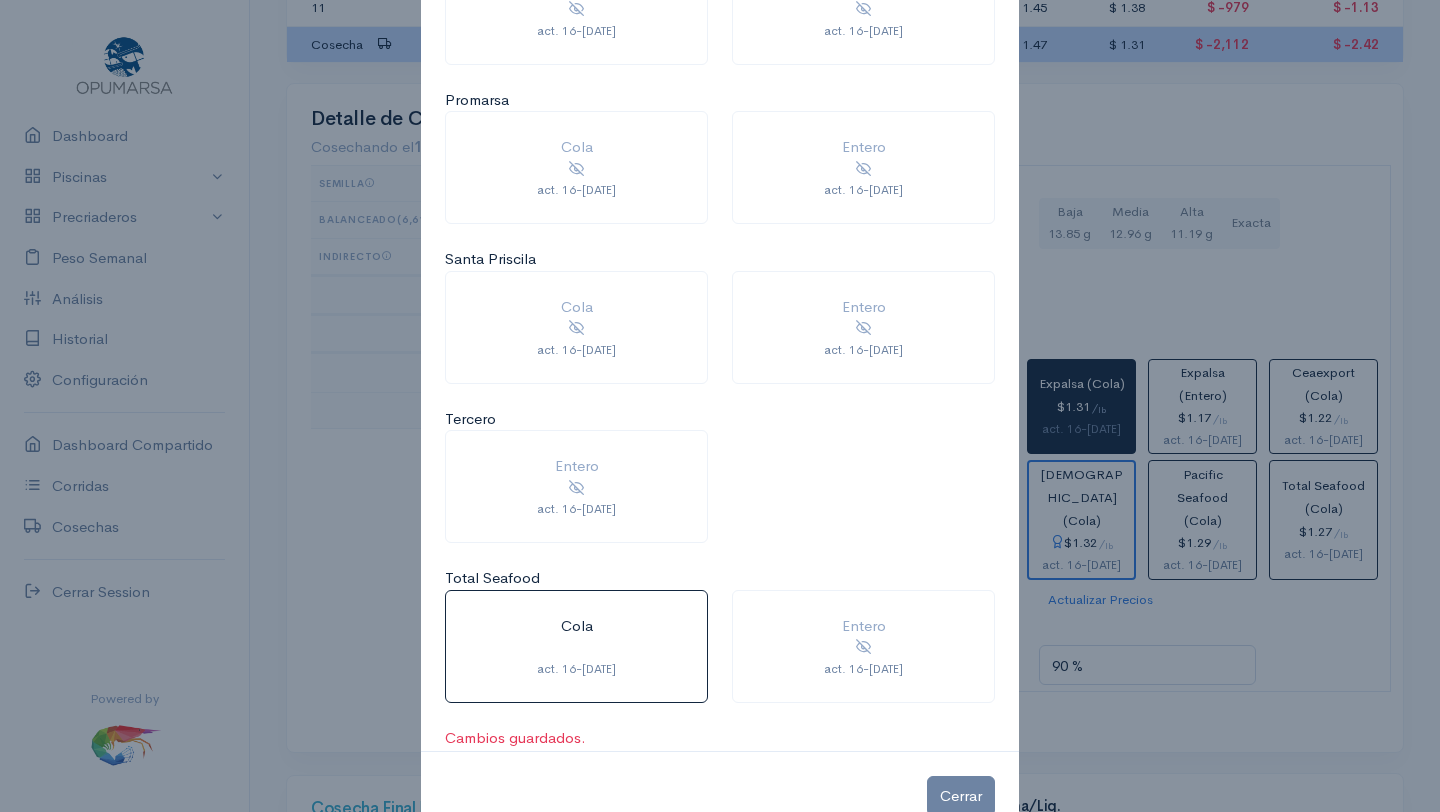 scroll, scrollTop: 1878, scrollLeft: 0, axis: vertical 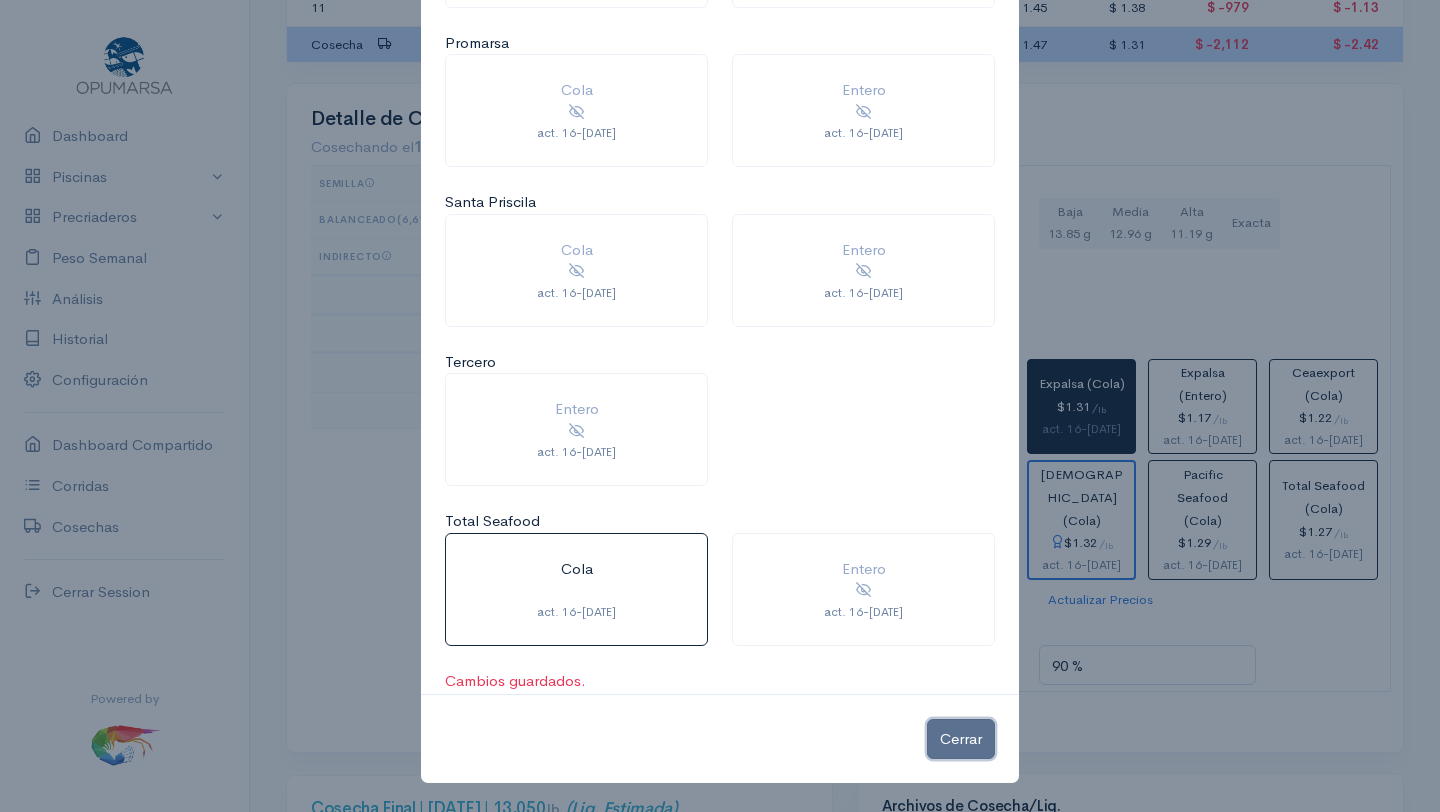 click on "Cerrar" 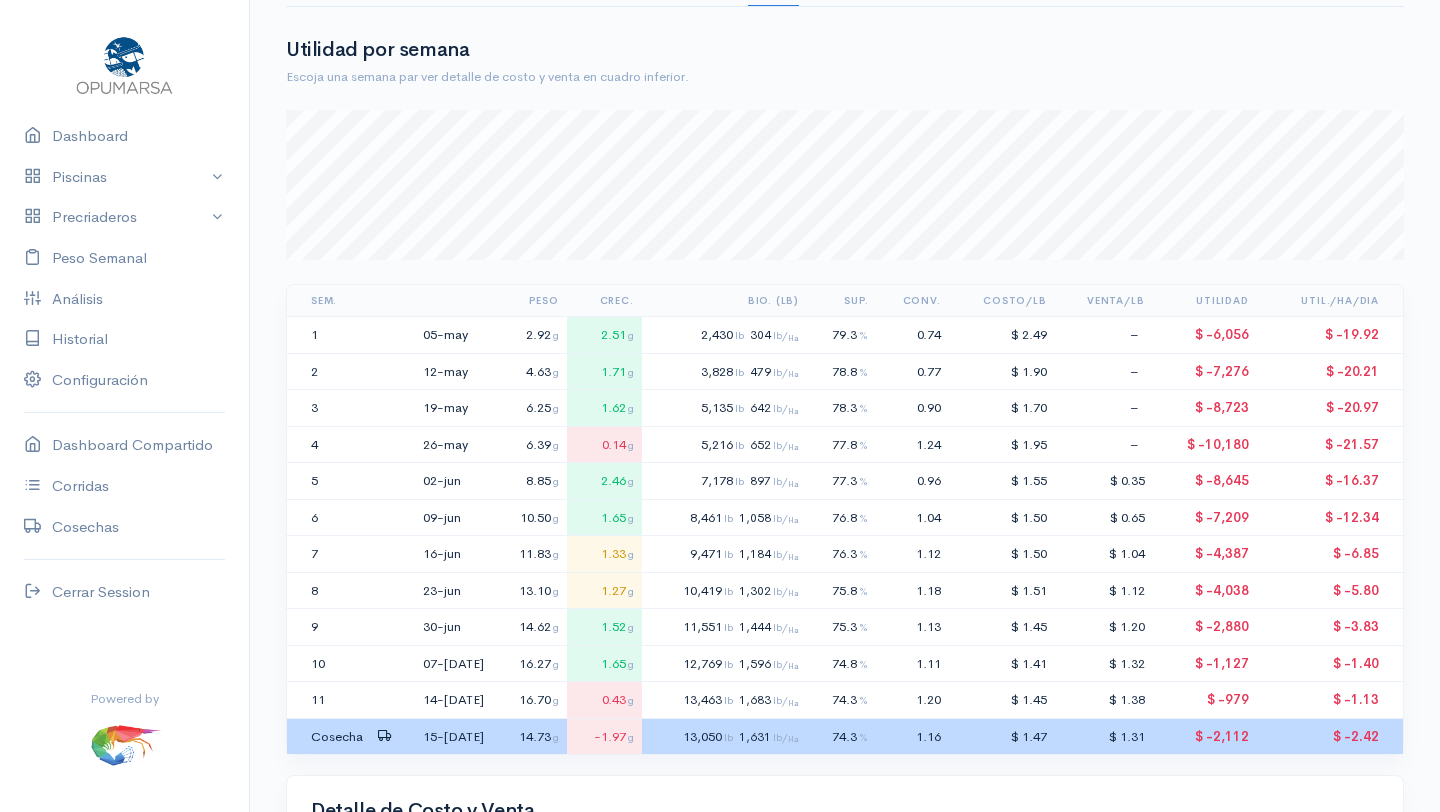 scroll, scrollTop: 0, scrollLeft: 0, axis: both 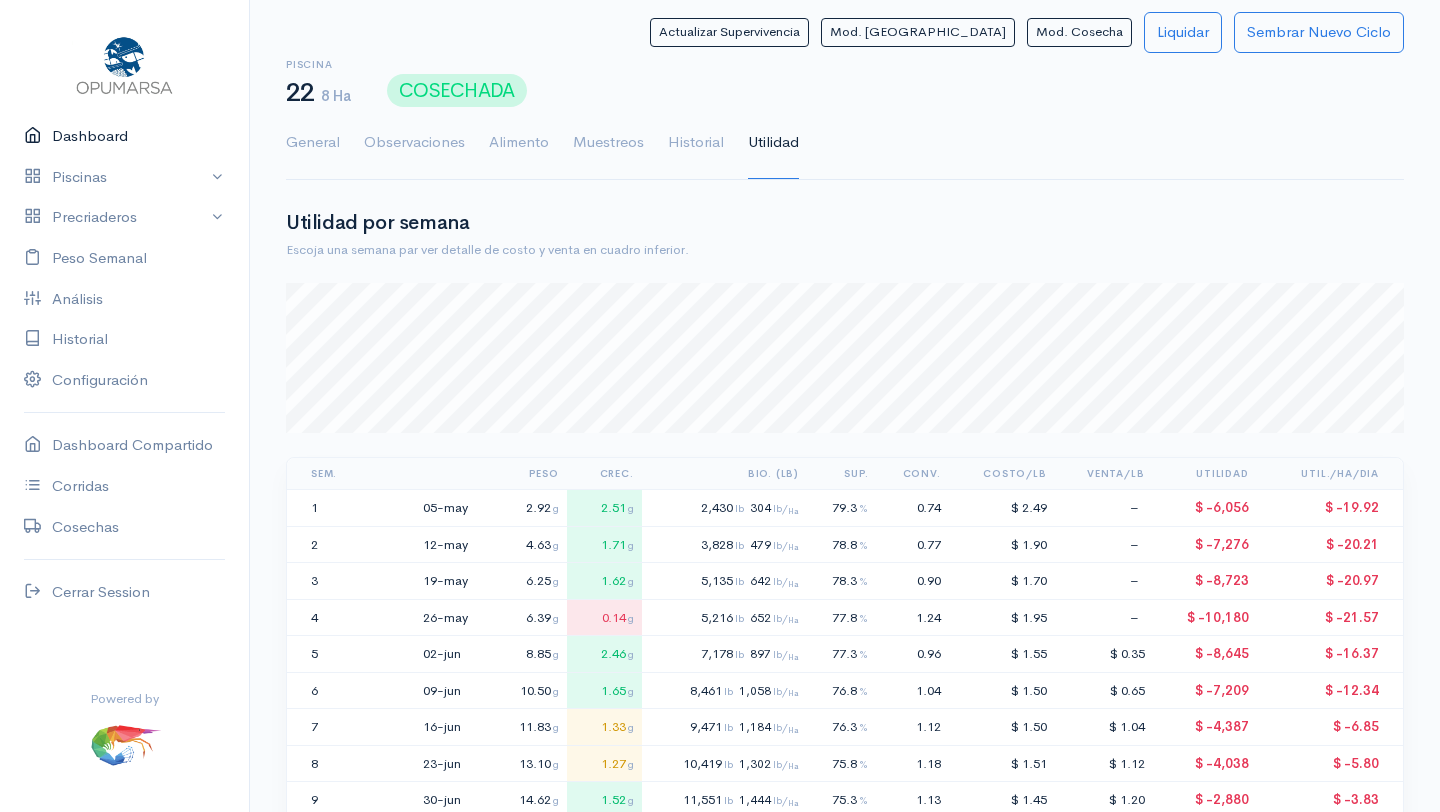 click on "Dashboard" at bounding box center (124, 136) 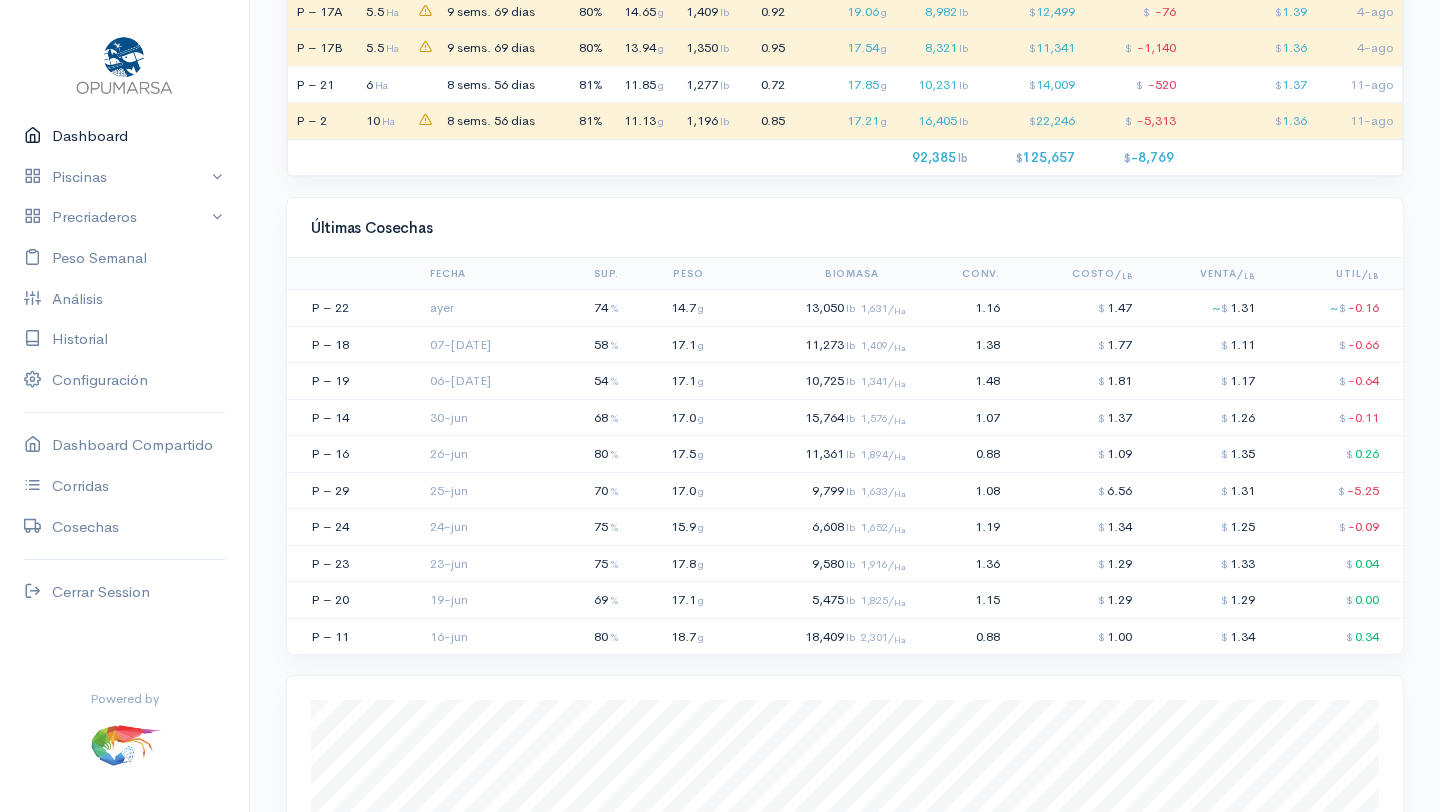 scroll, scrollTop: 2136, scrollLeft: 0, axis: vertical 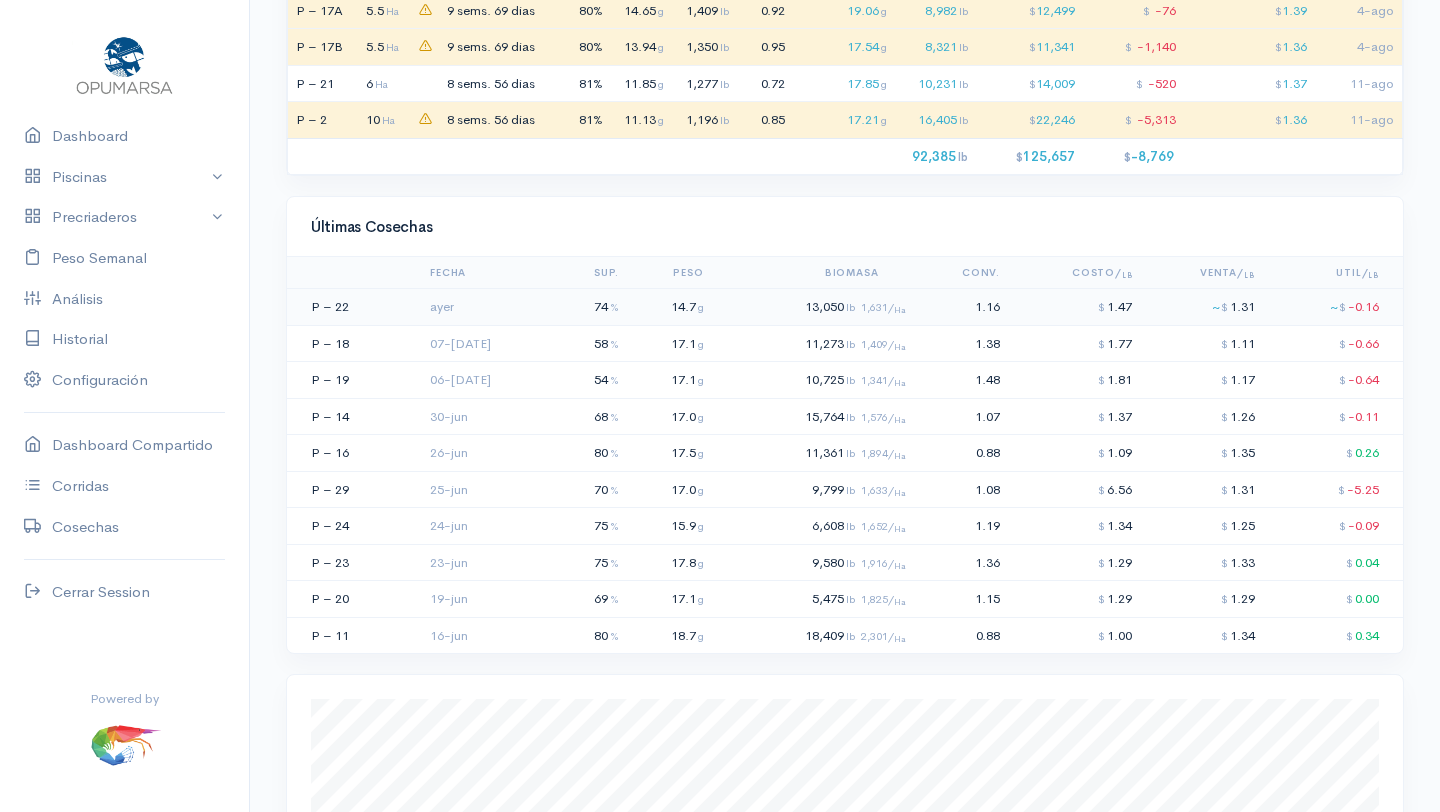 click on "13,050  lb  1,631/ Ha" 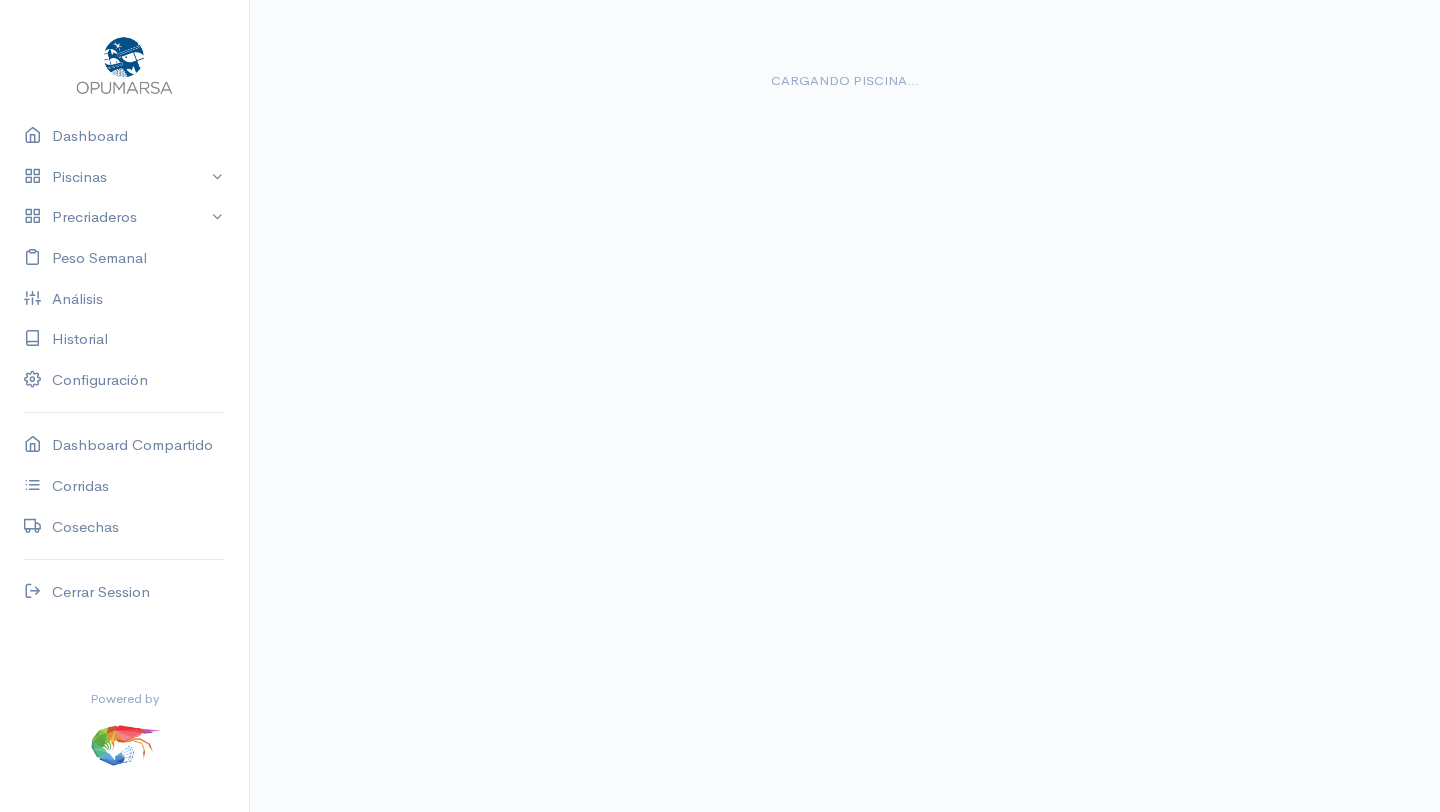 scroll, scrollTop: 0, scrollLeft: 0, axis: both 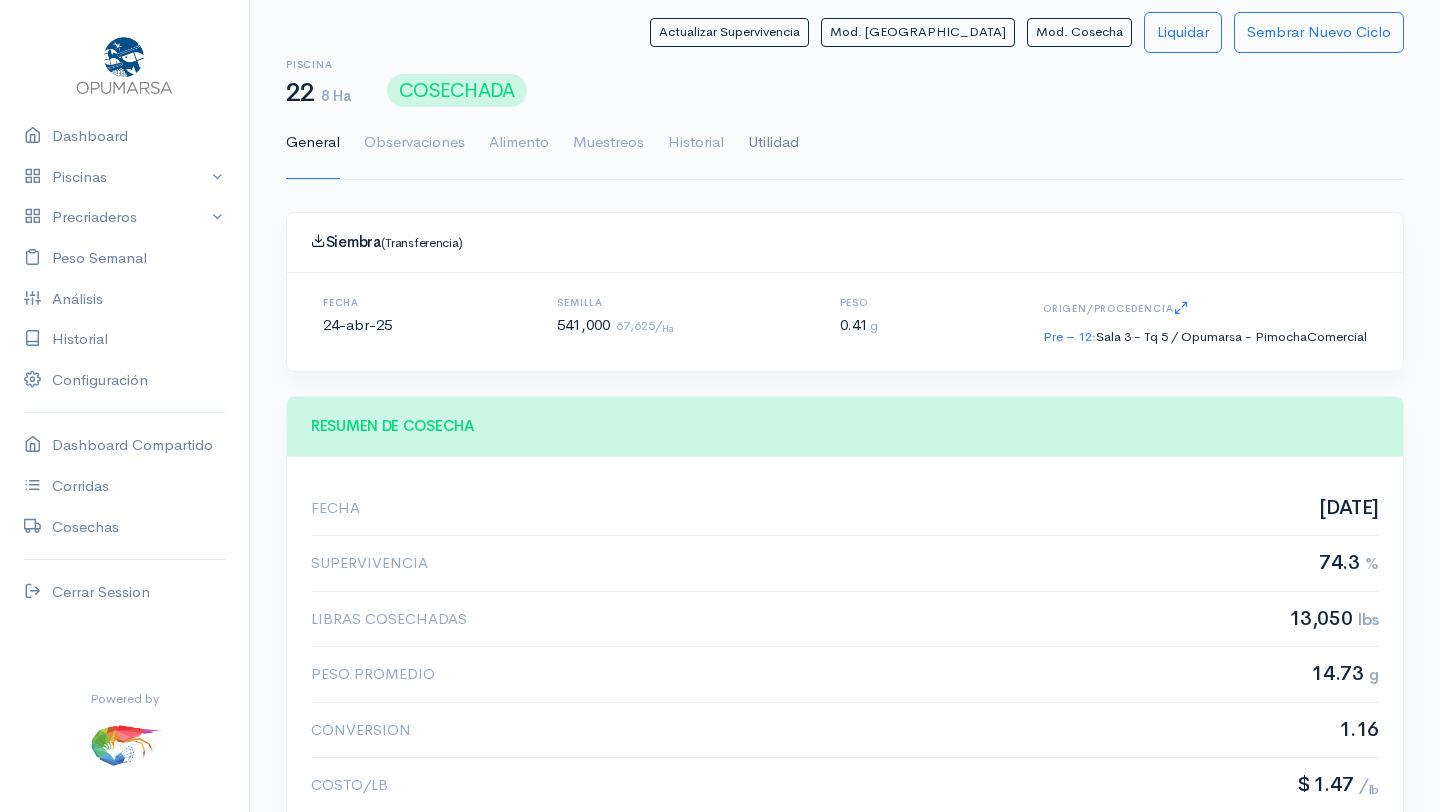 click on "Utilidad" at bounding box center [773, 143] 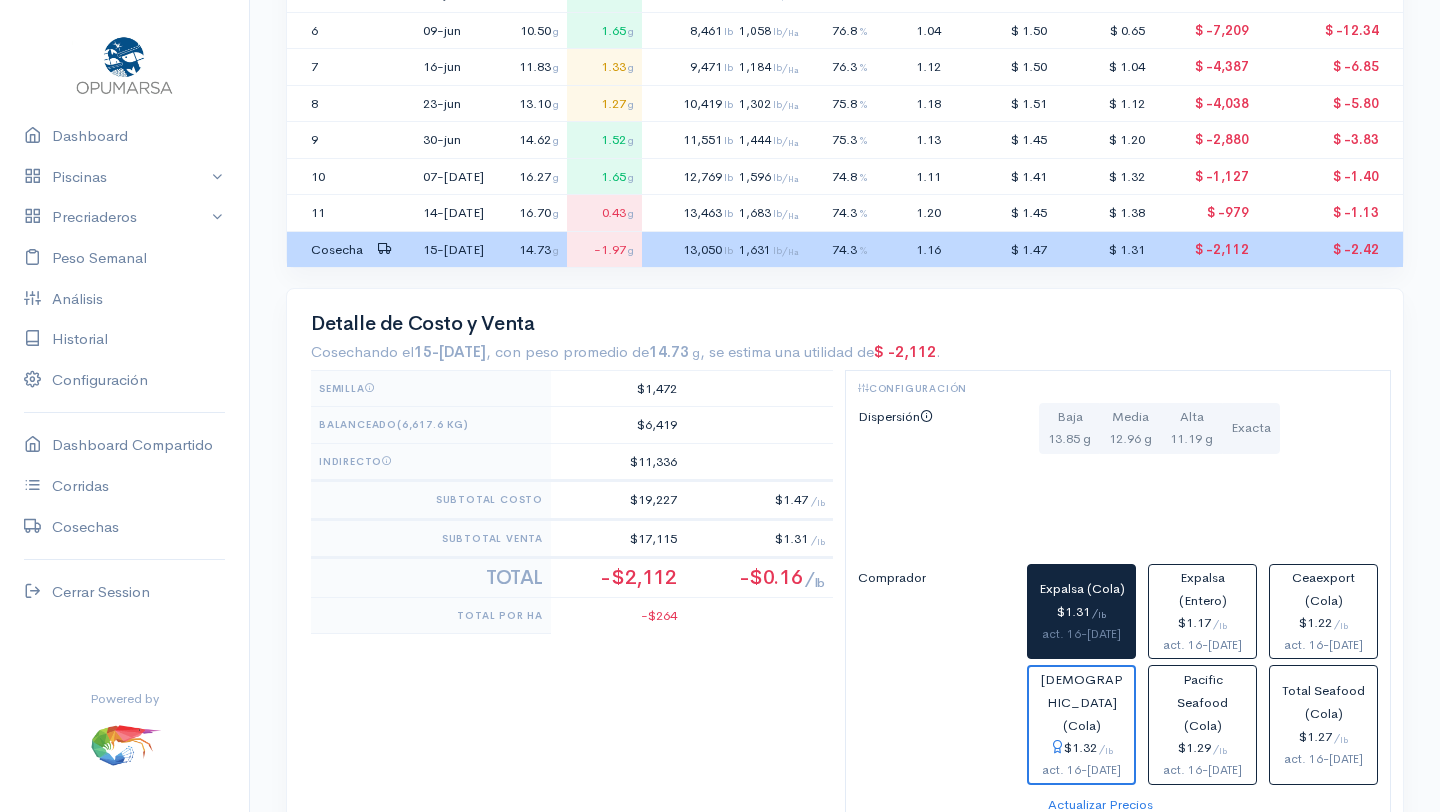 scroll, scrollTop: 657, scrollLeft: 0, axis: vertical 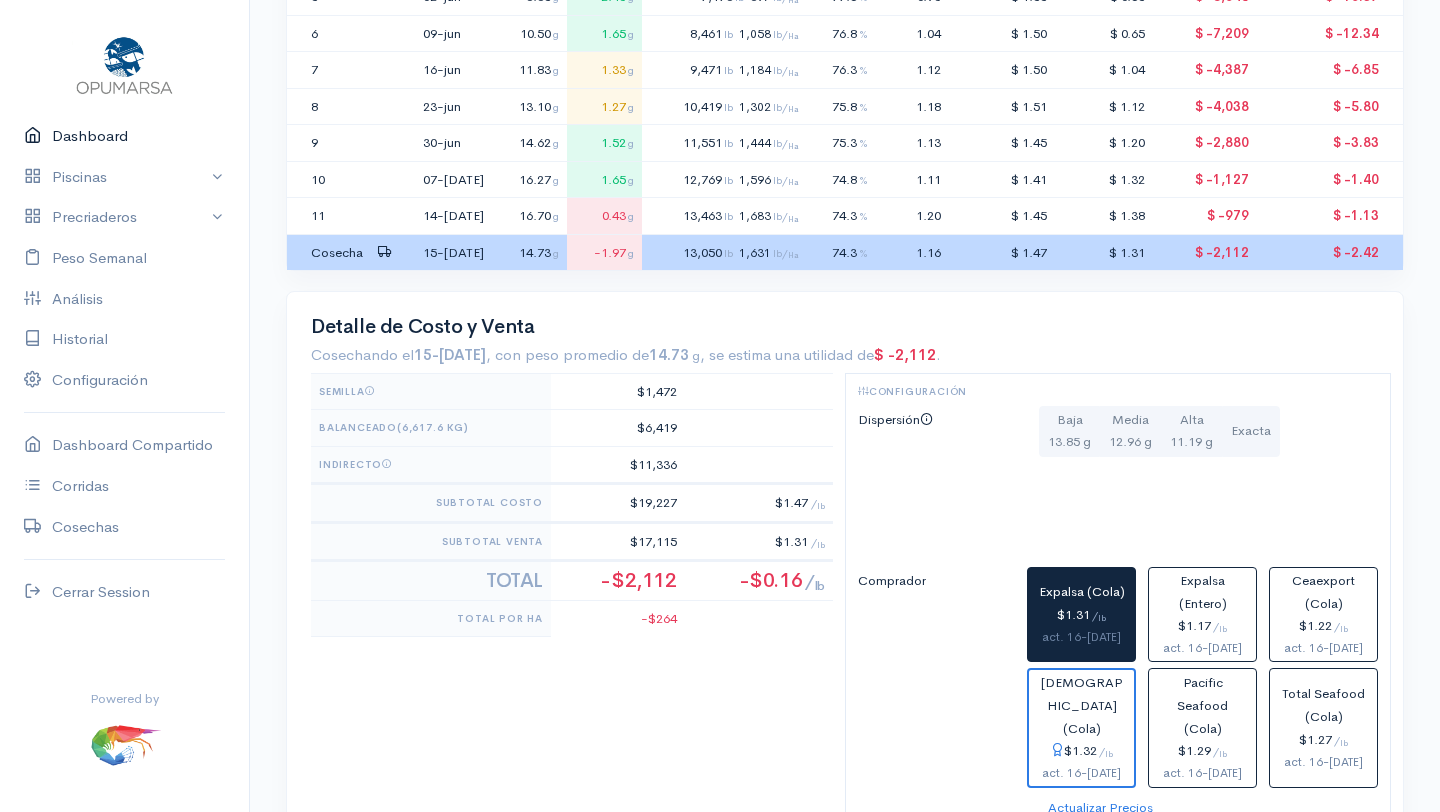 click on "Dashboard" at bounding box center [124, 136] 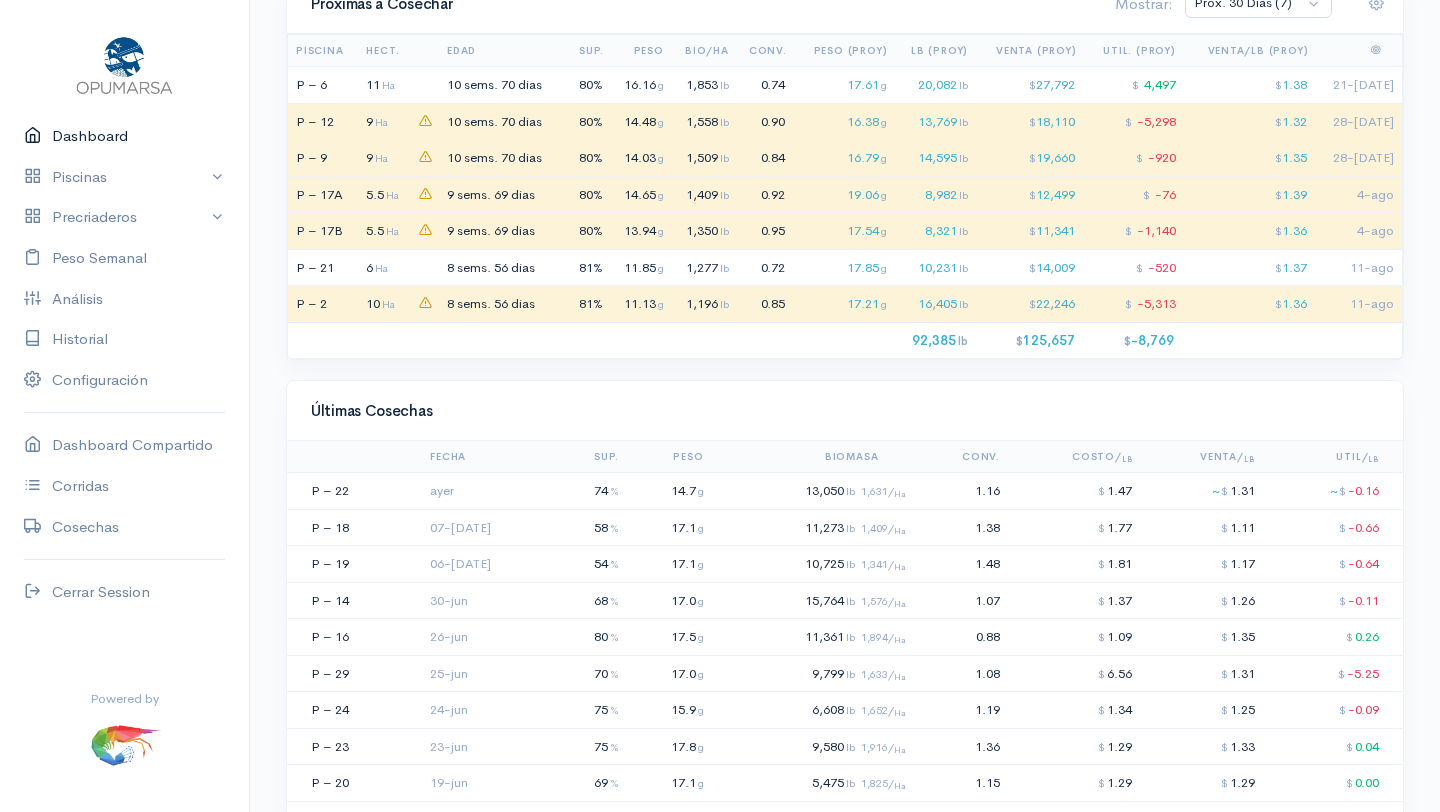 scroll, scrollTop: 1627, scrollLeft: 0, axis: vertical 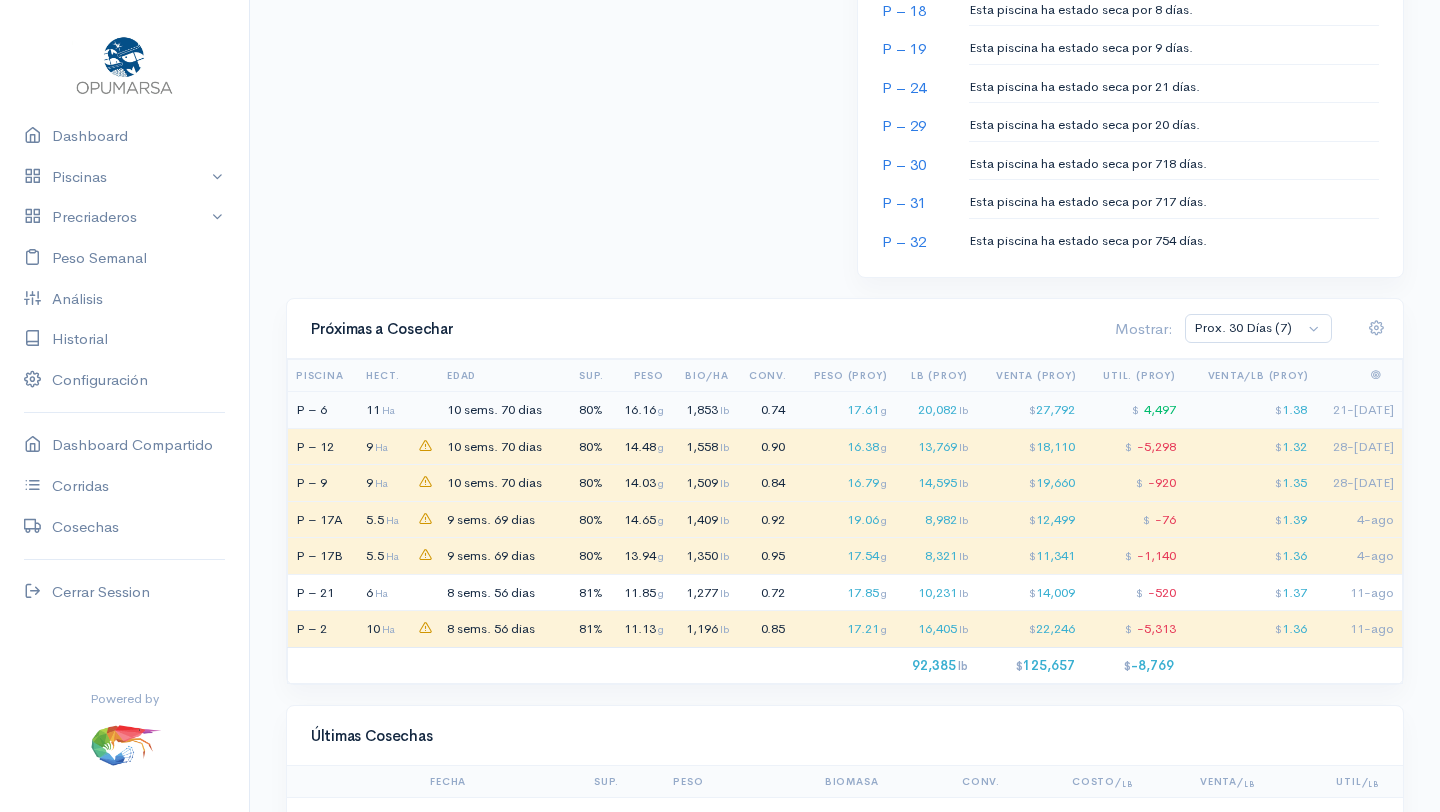 click on "16.16  g" 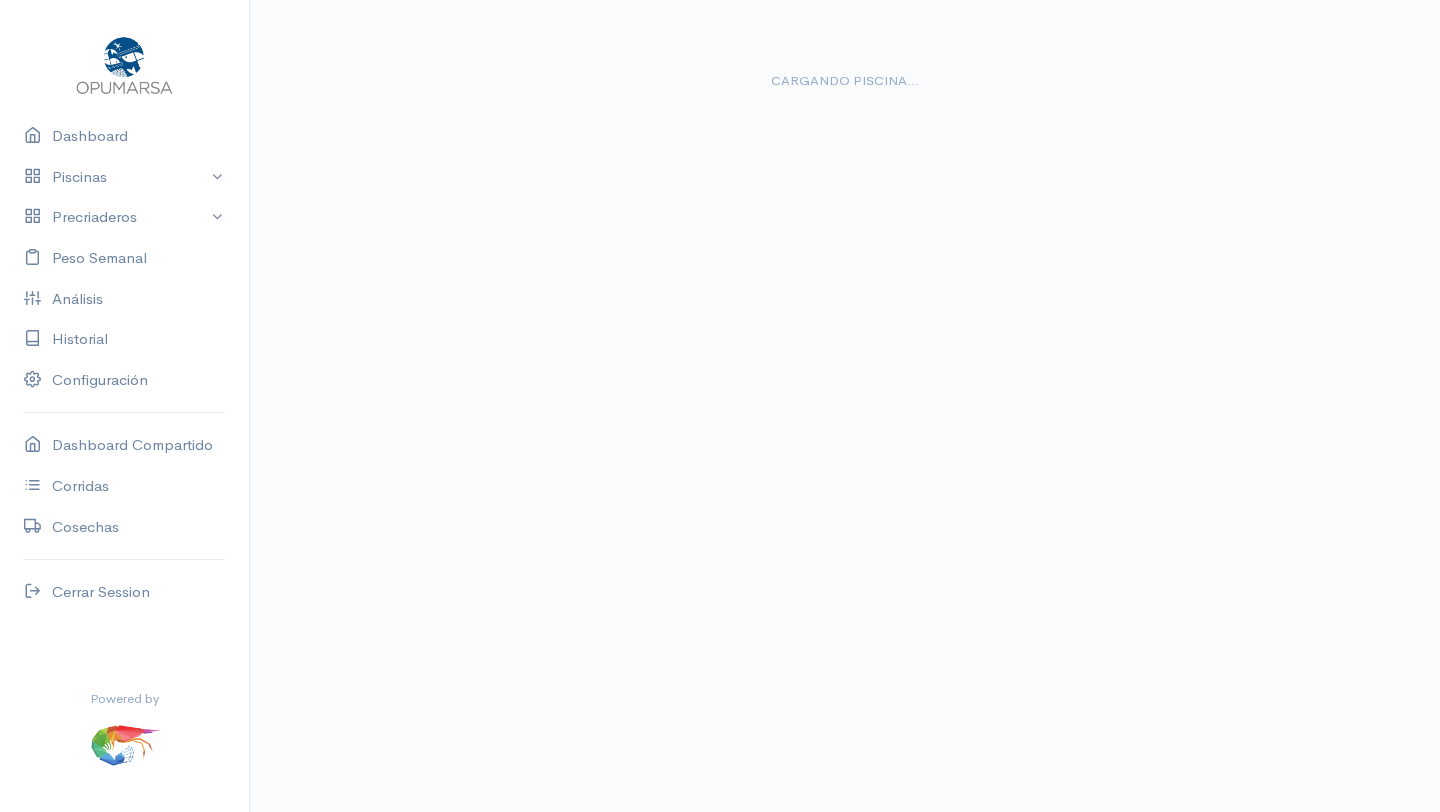 scroll, scrollTop: 0, scrollLeft: 0, axis: both 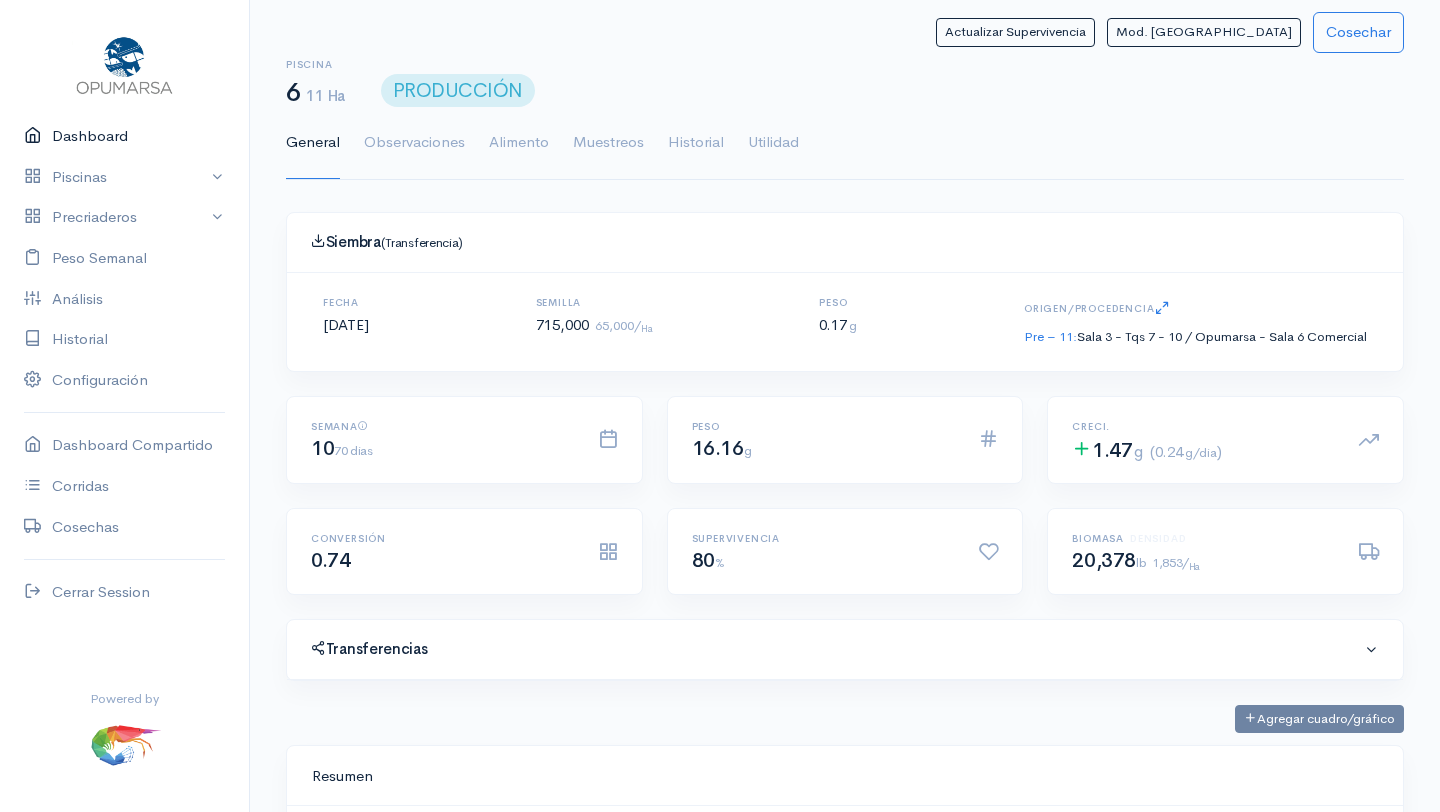 click on "Dashboard" at bounding box center (124, 136) 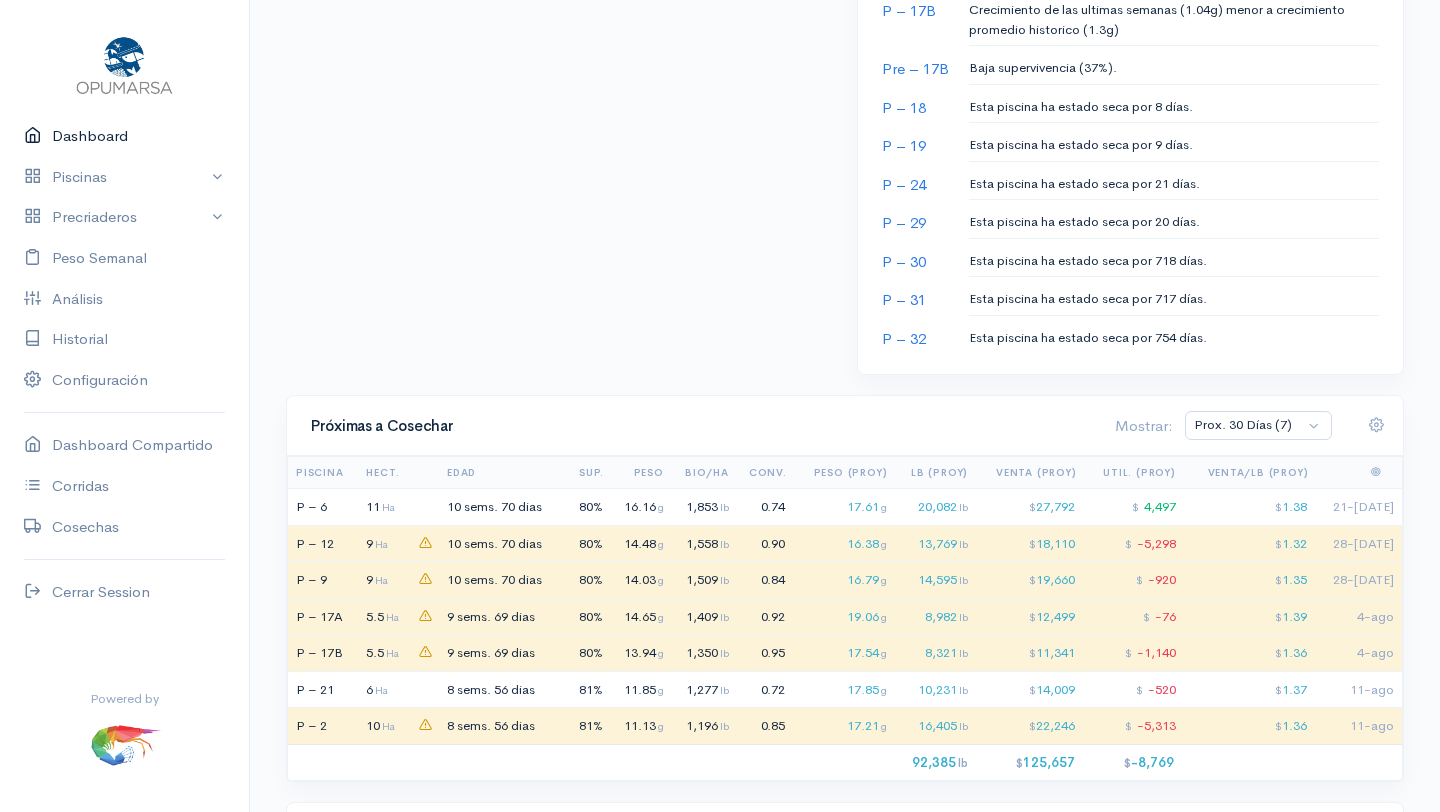 scroll, scrollTop: 1533, scrollLeft: 0, axis: vertical 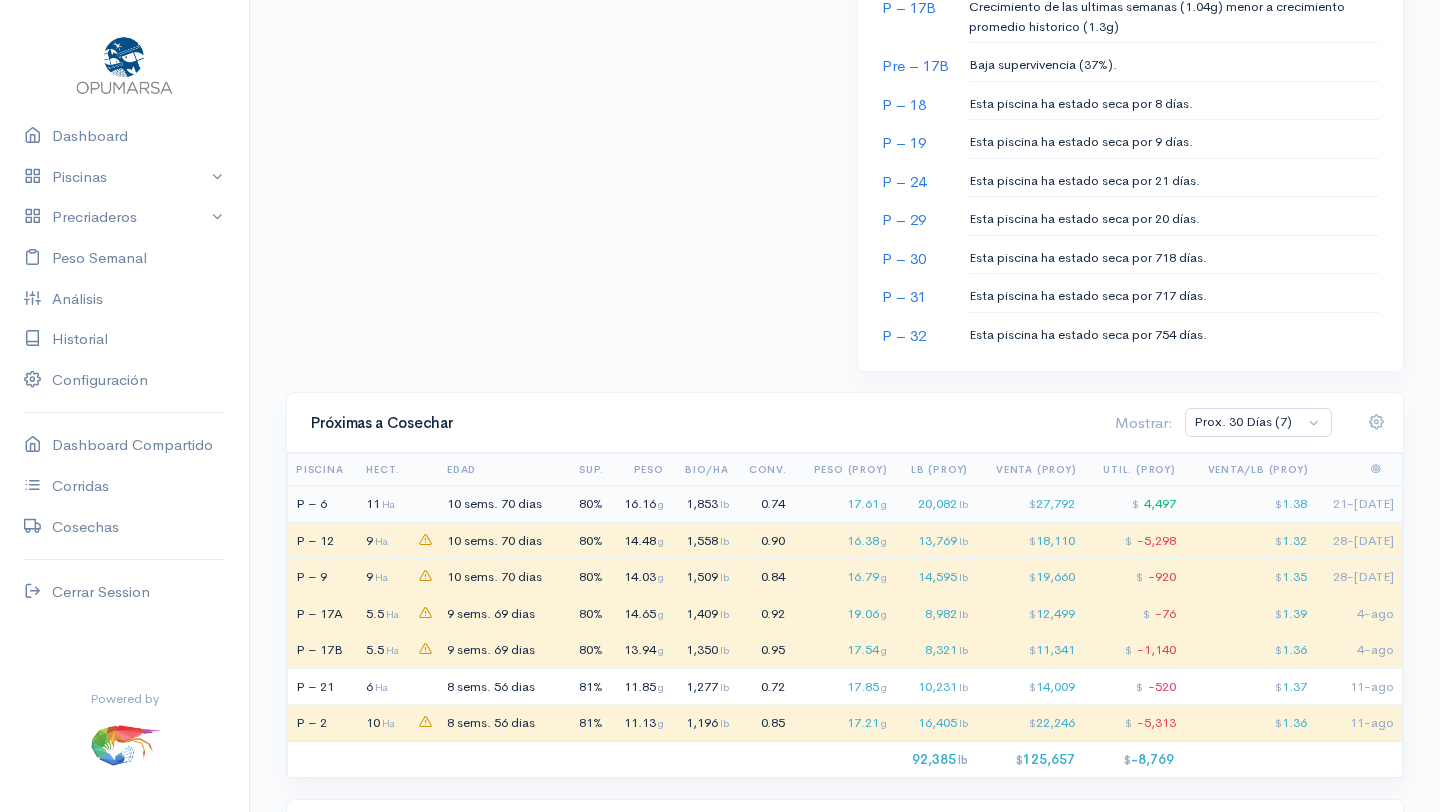 click on "16.16  g" 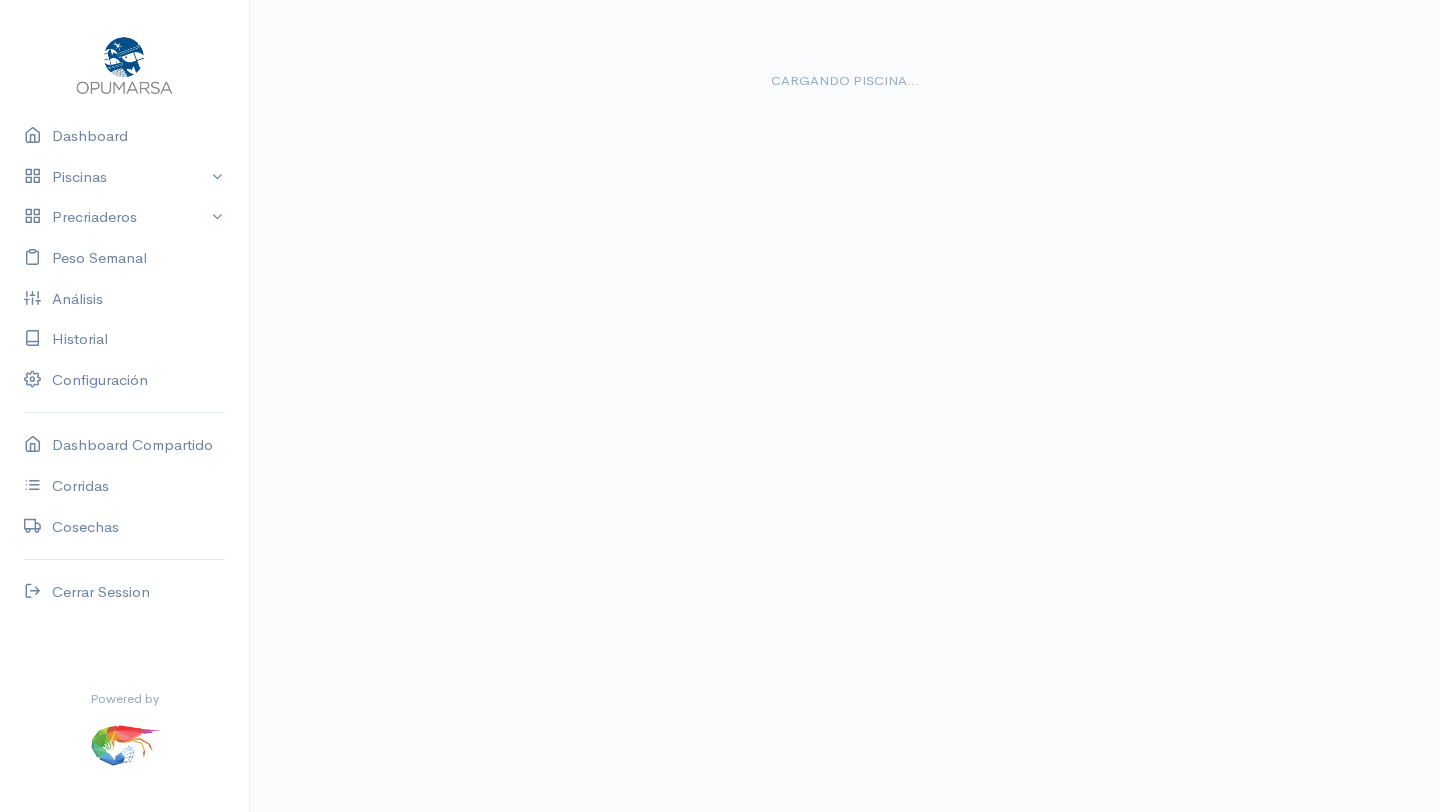 scroll, scrollTop: 0, scrollLeft: 0, axis: both 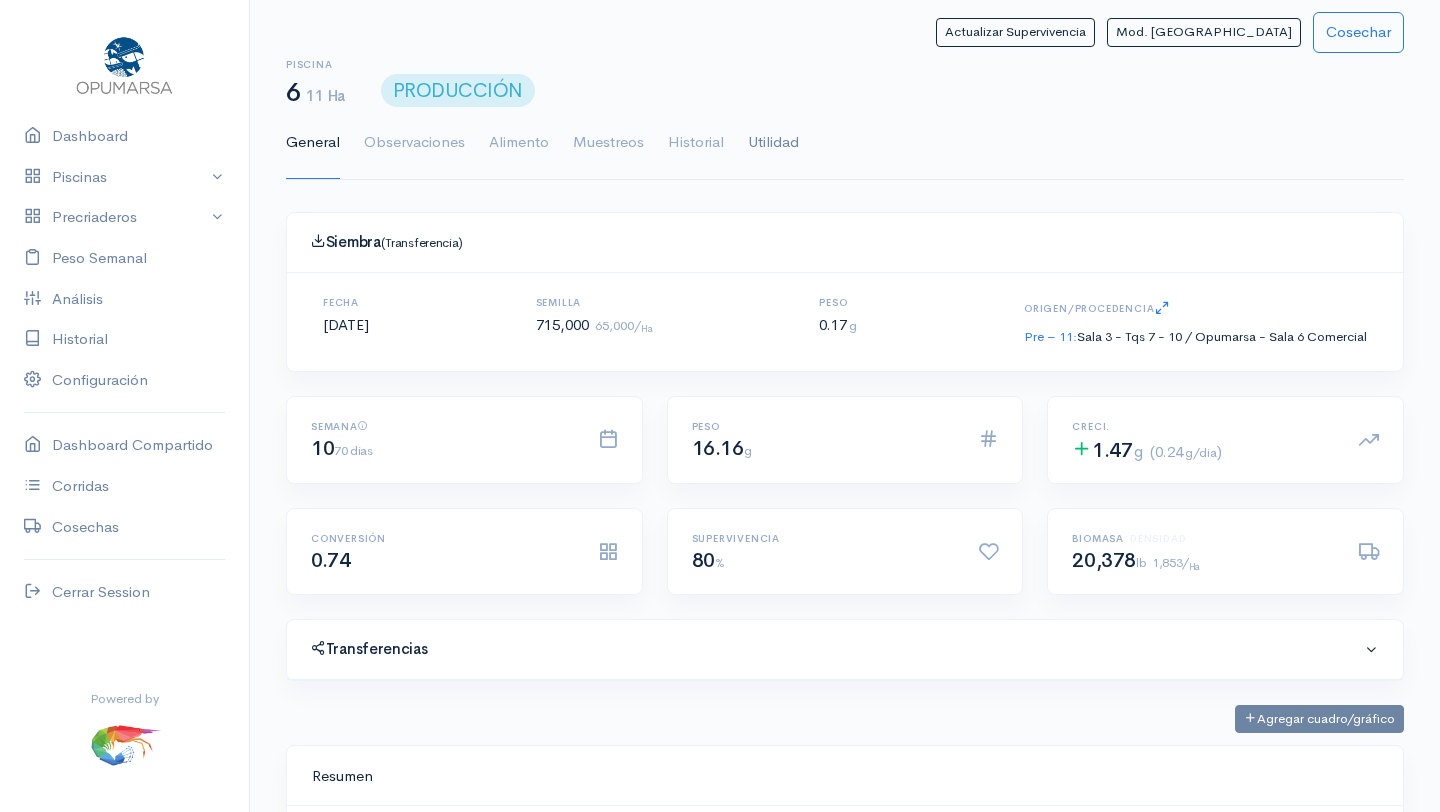 click on "Utilidad" at bounding box center (773, 143) 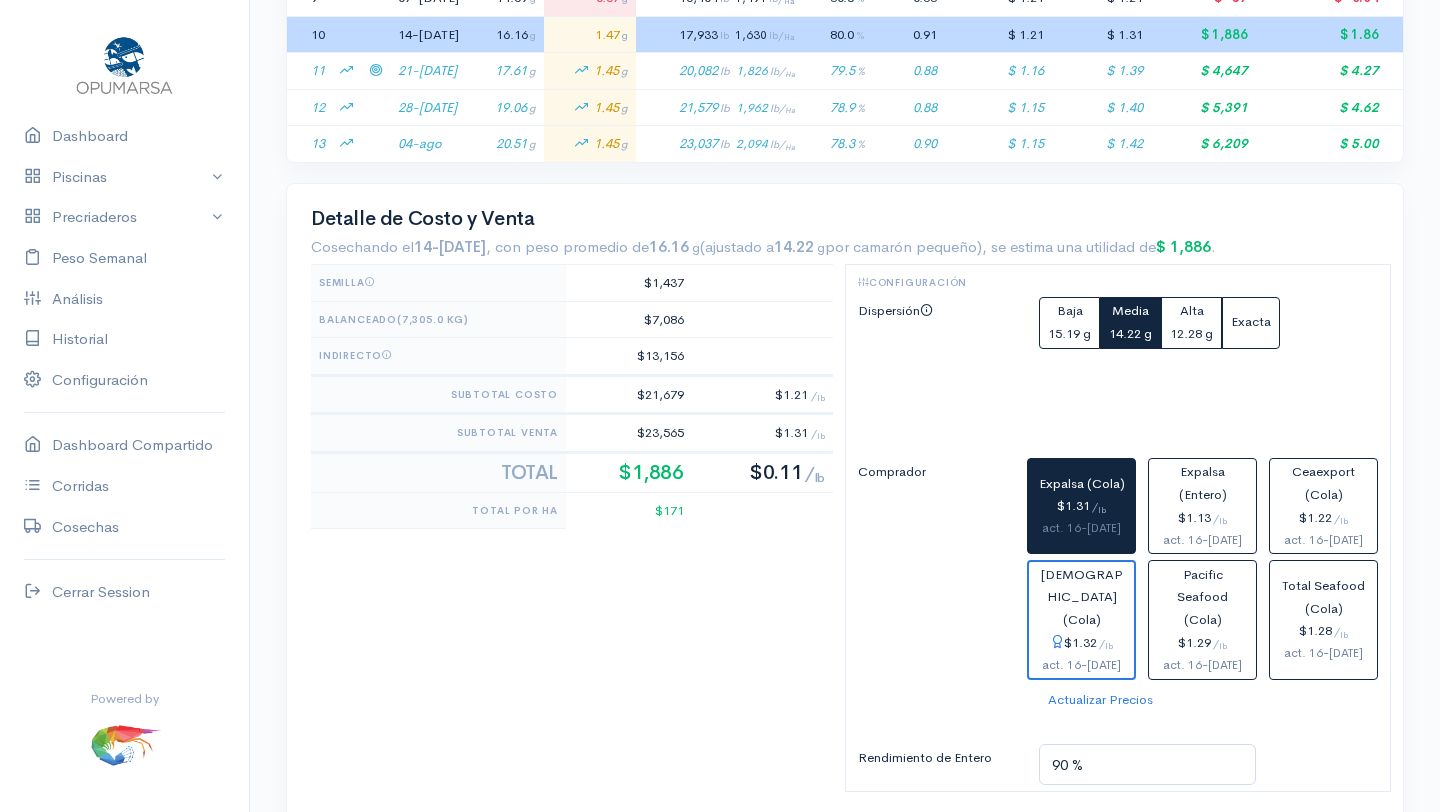 scroll, scrollTop: 809, scrollLeft: 0, axis: vertical 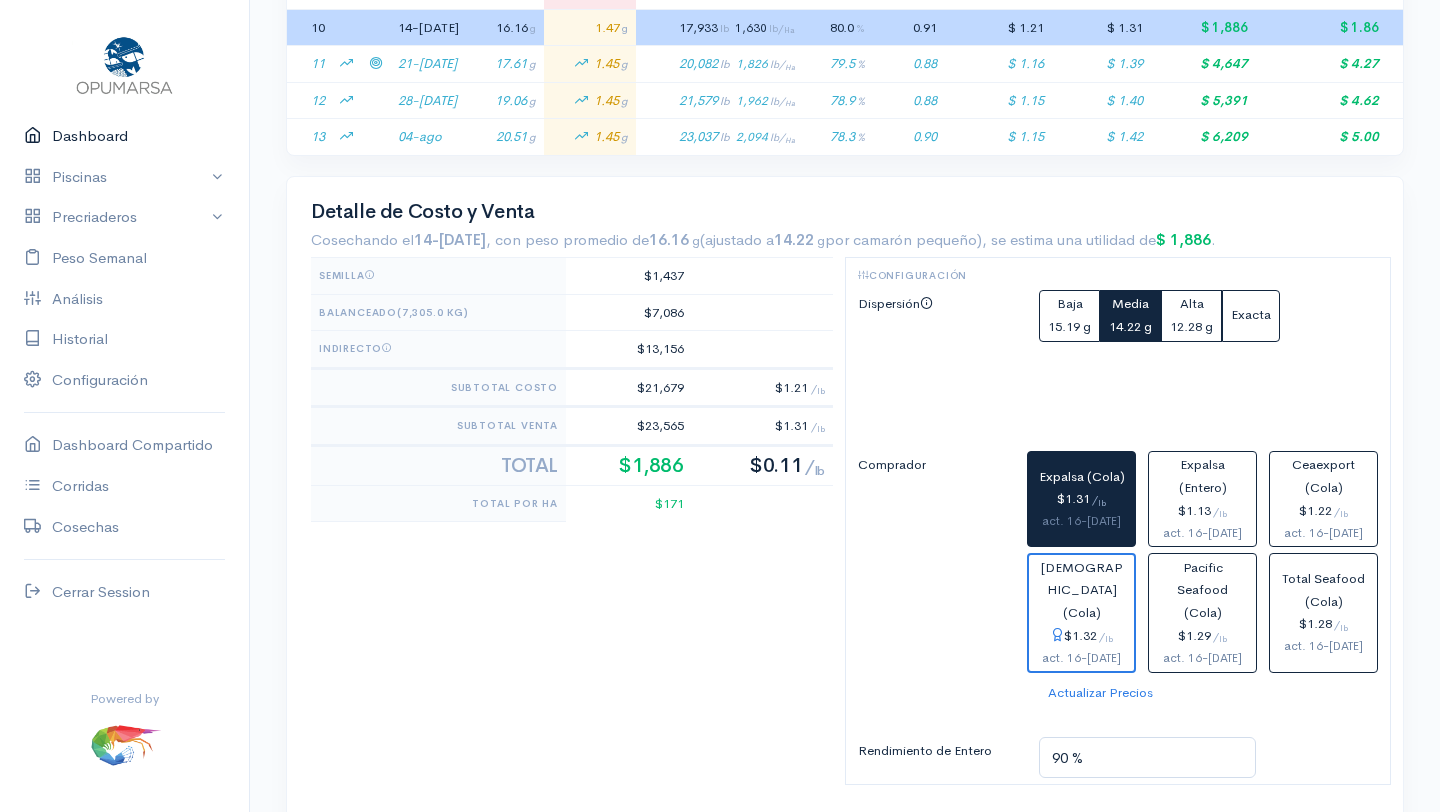 click on "Dashboard" at bounding box center (124, 136) 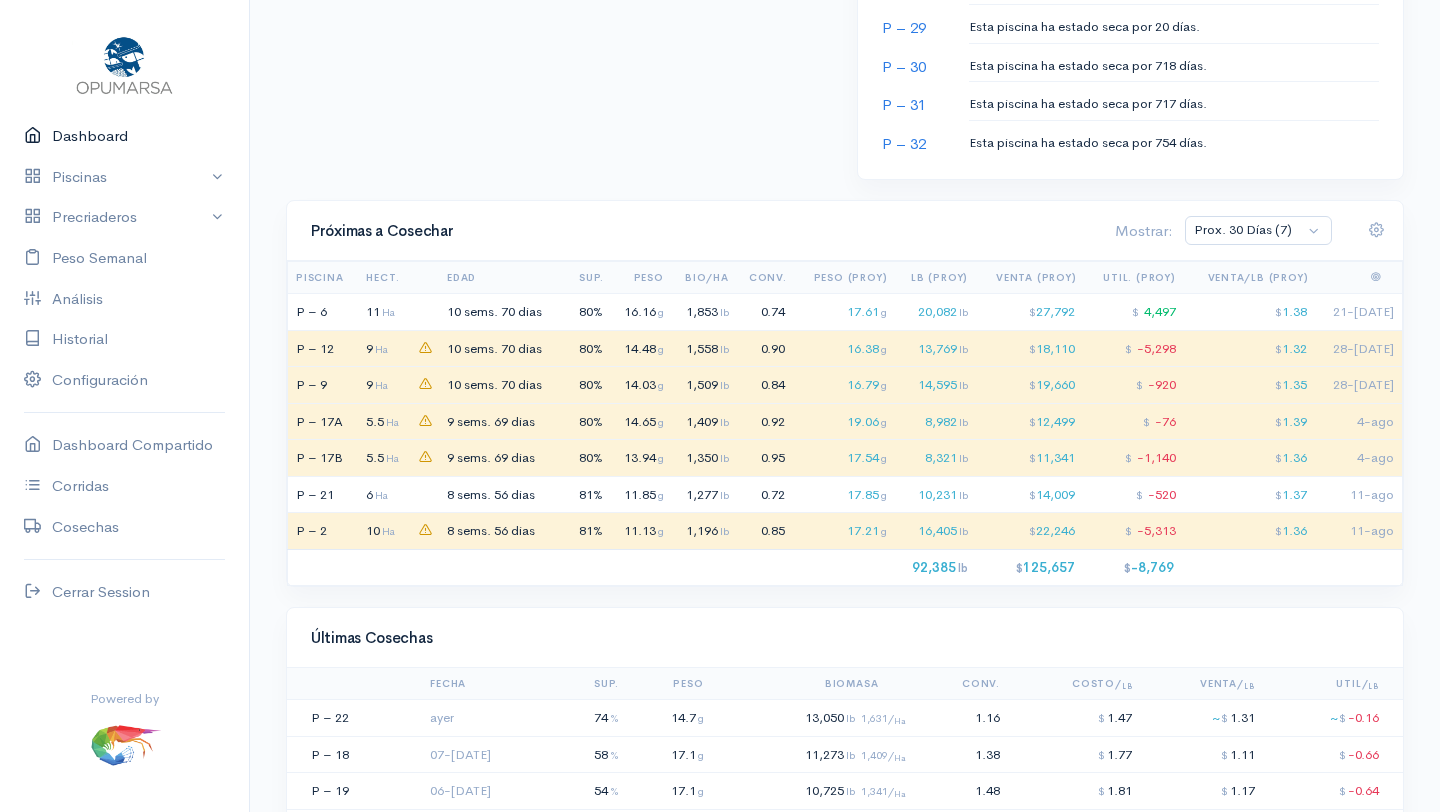 scroll, scrollTop: 1805, scrollLeft: 0, axis: vertical 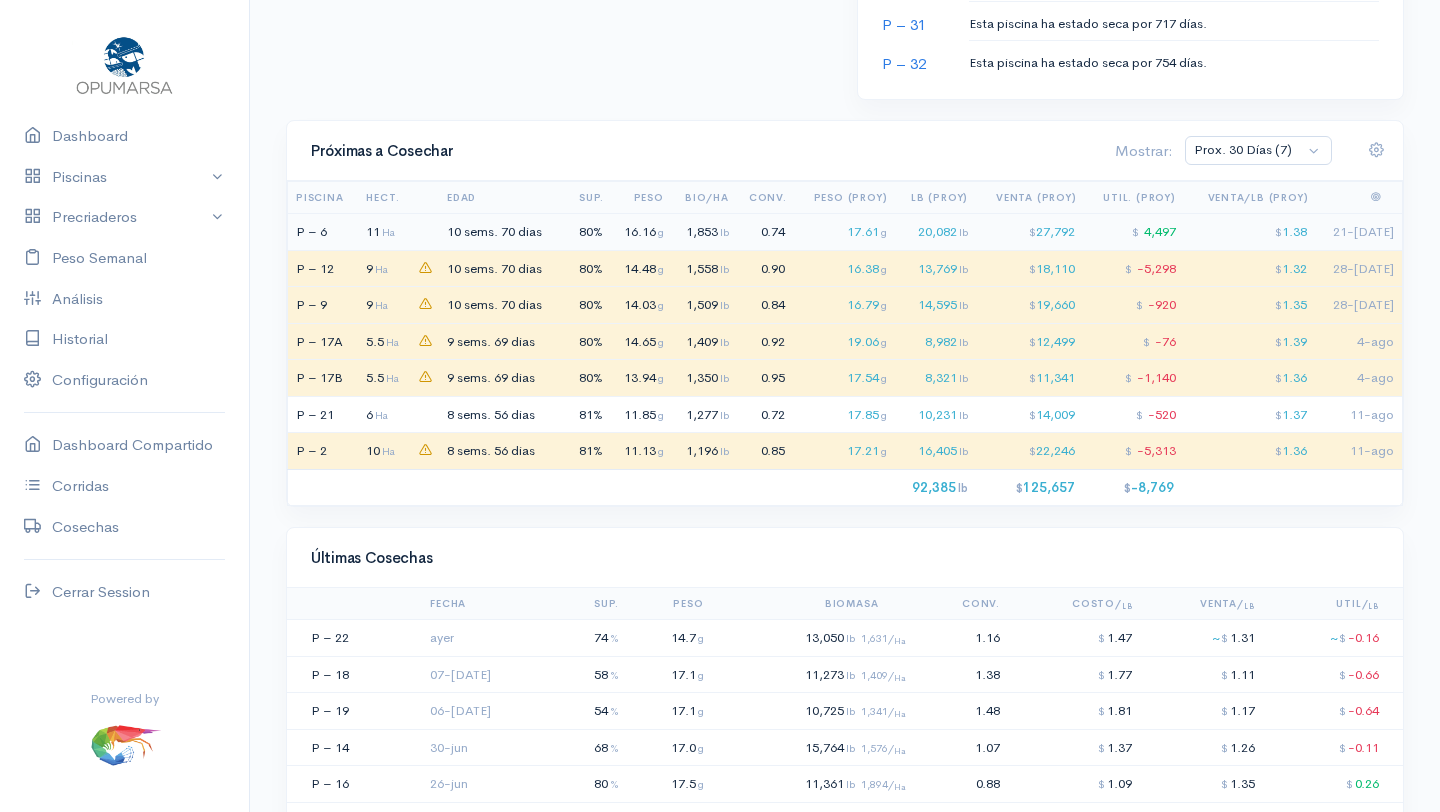 click on "80%" 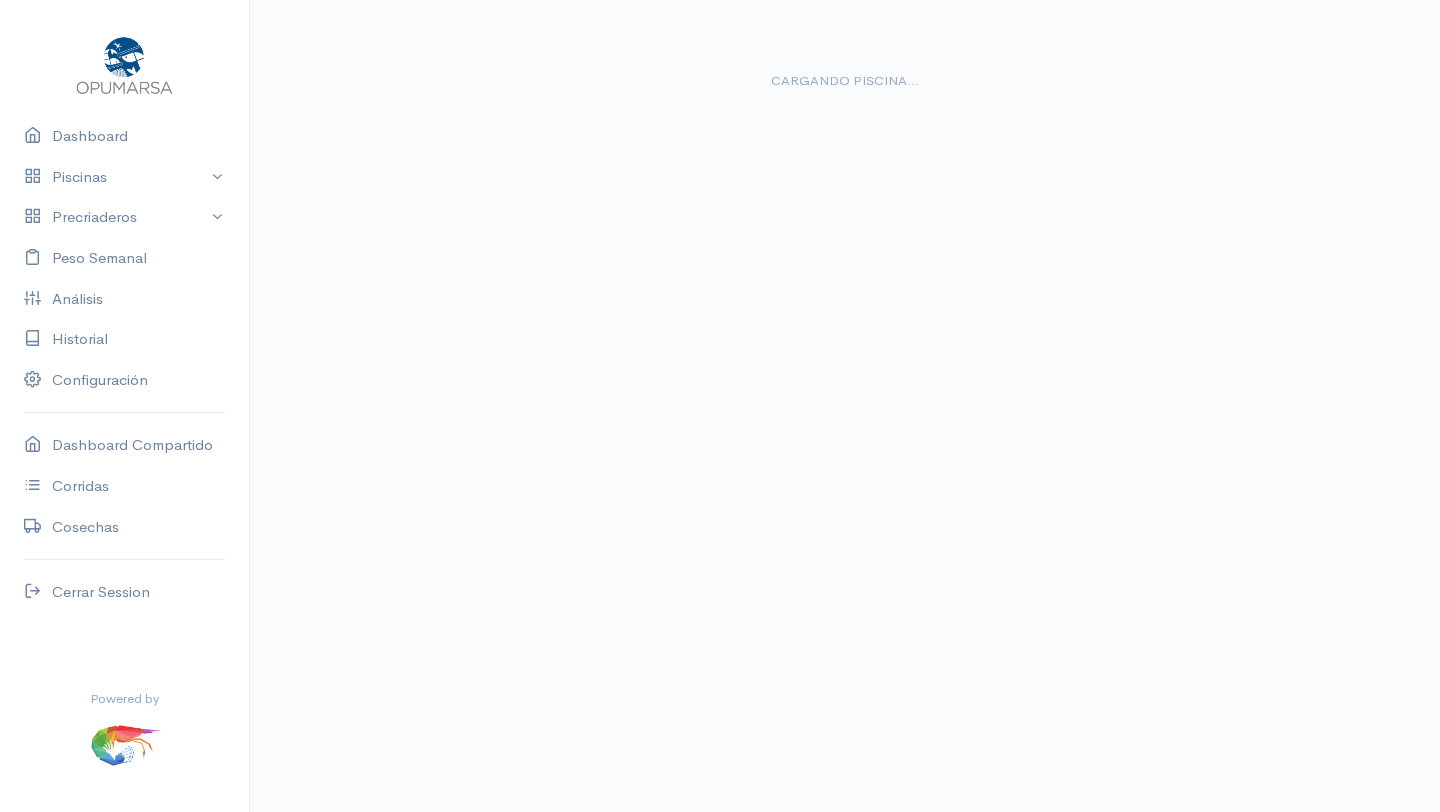 scroll, scrollTop: 0, scrollLeft: 0, axis: both 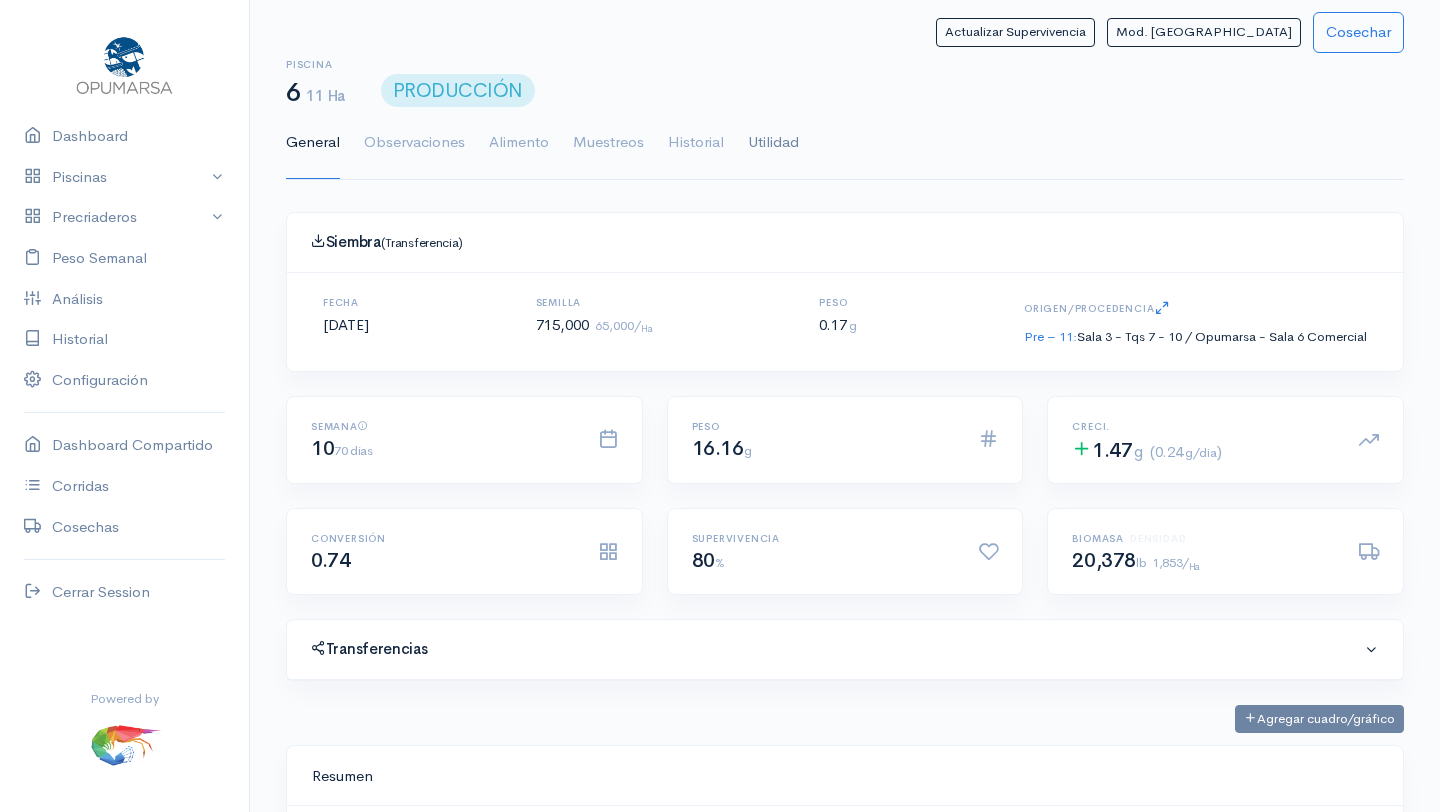 click on "Utilidad" at bounding box center [773, 143] 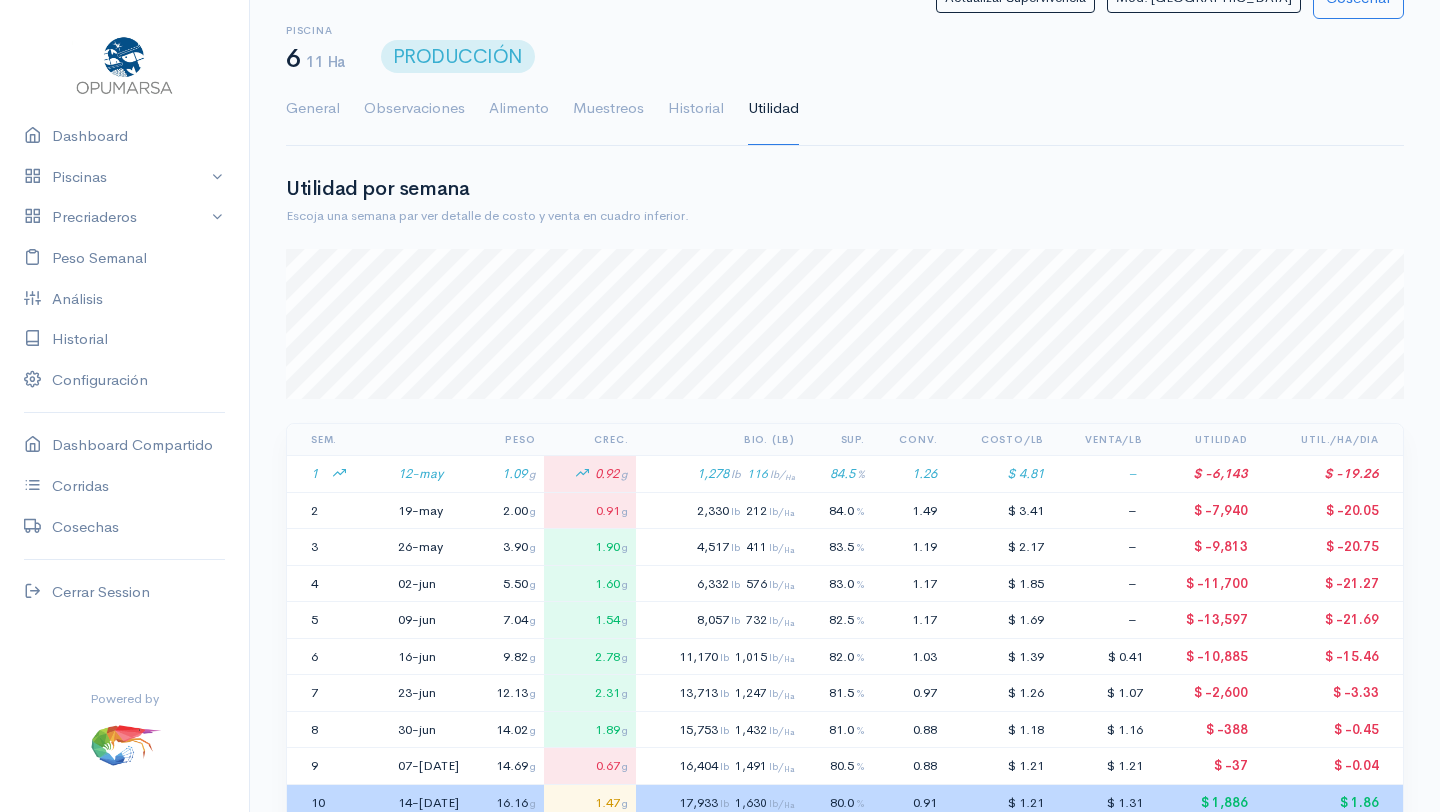 scroll, scrollTop: 46, scrollLeft: 0, axis: vertical 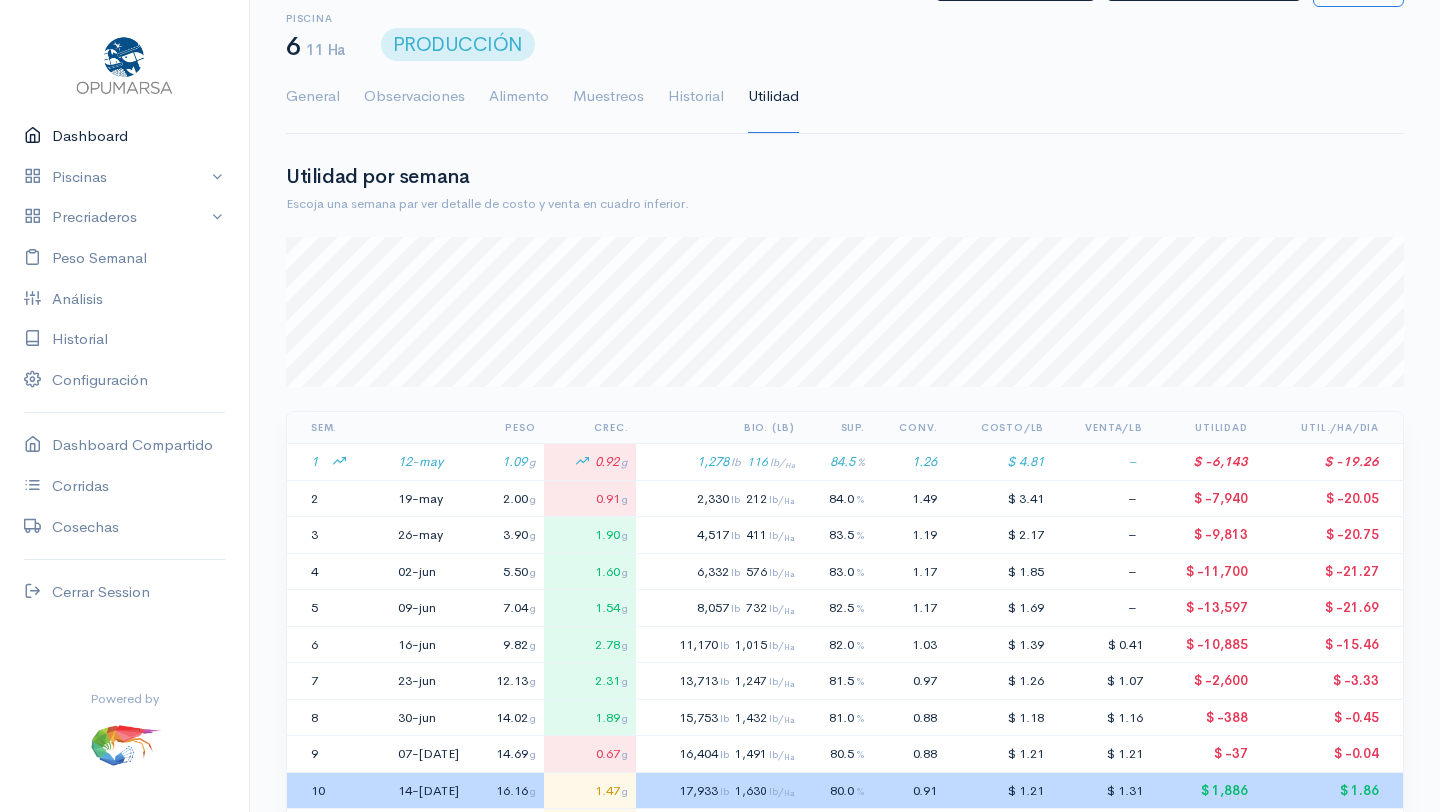 click on "Dashboard" at bounding box center (124, 136) 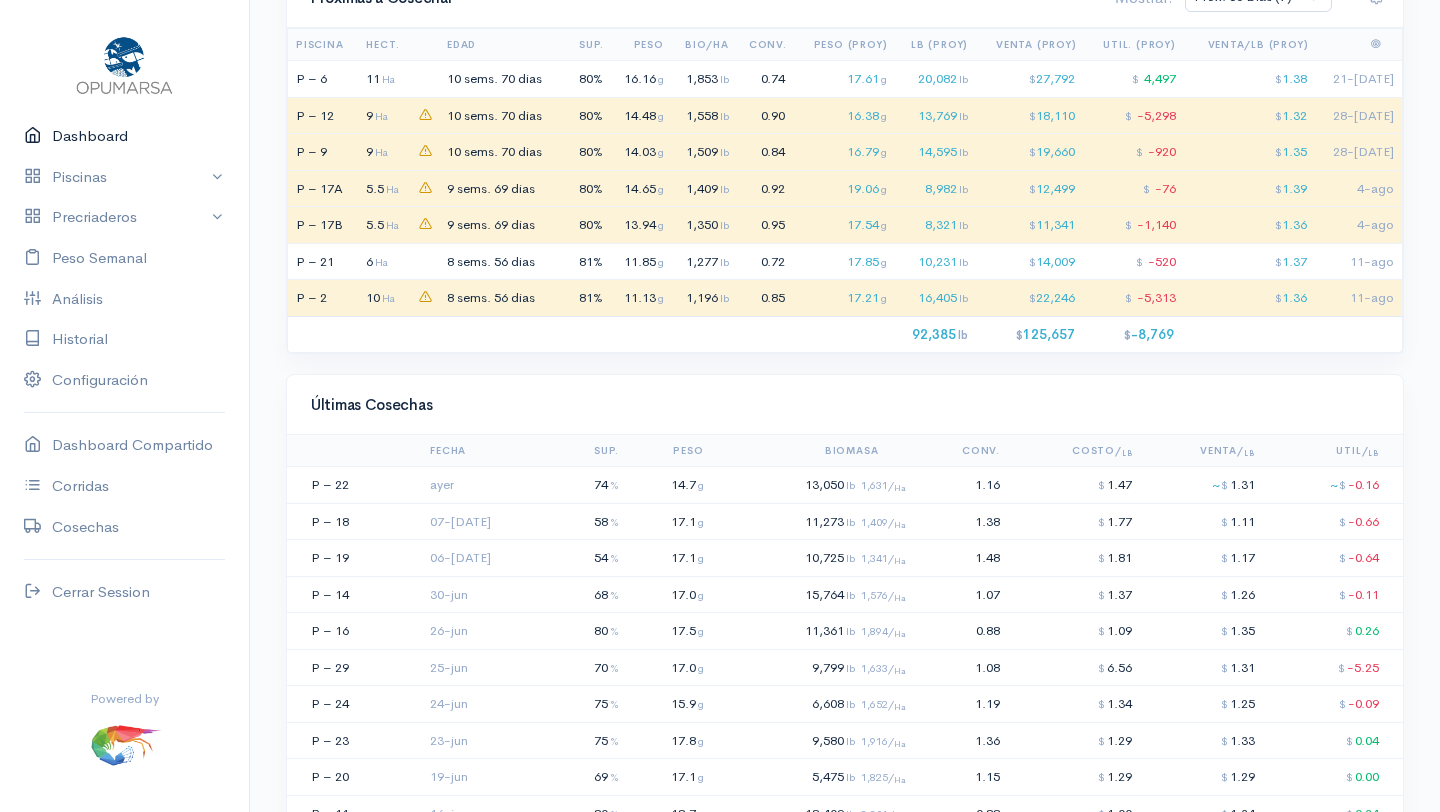 scroll, scrollTop: 2020, scrollLeft: 0, axis: vertical 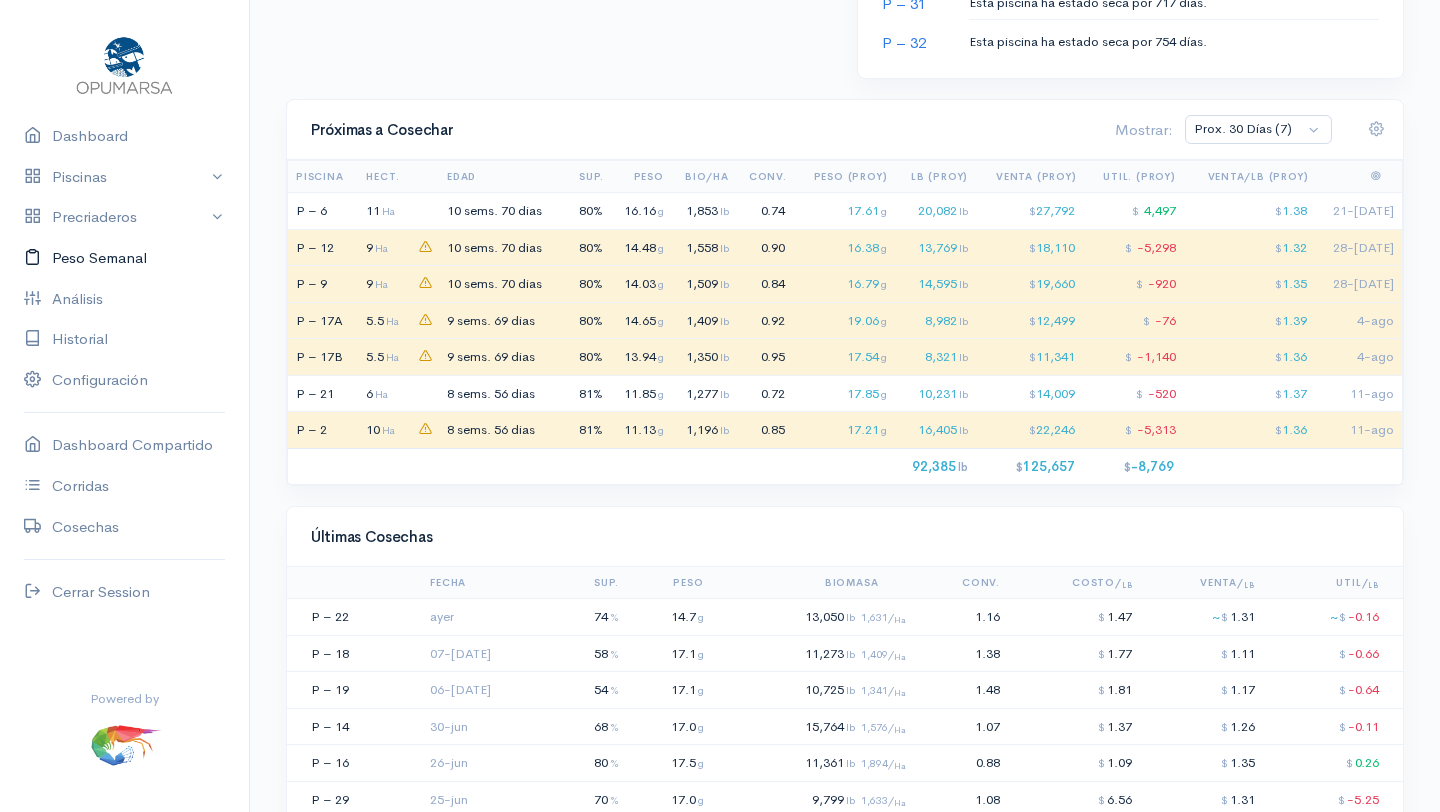 click on "Peso Semanal" at bounding box center [124, 258] 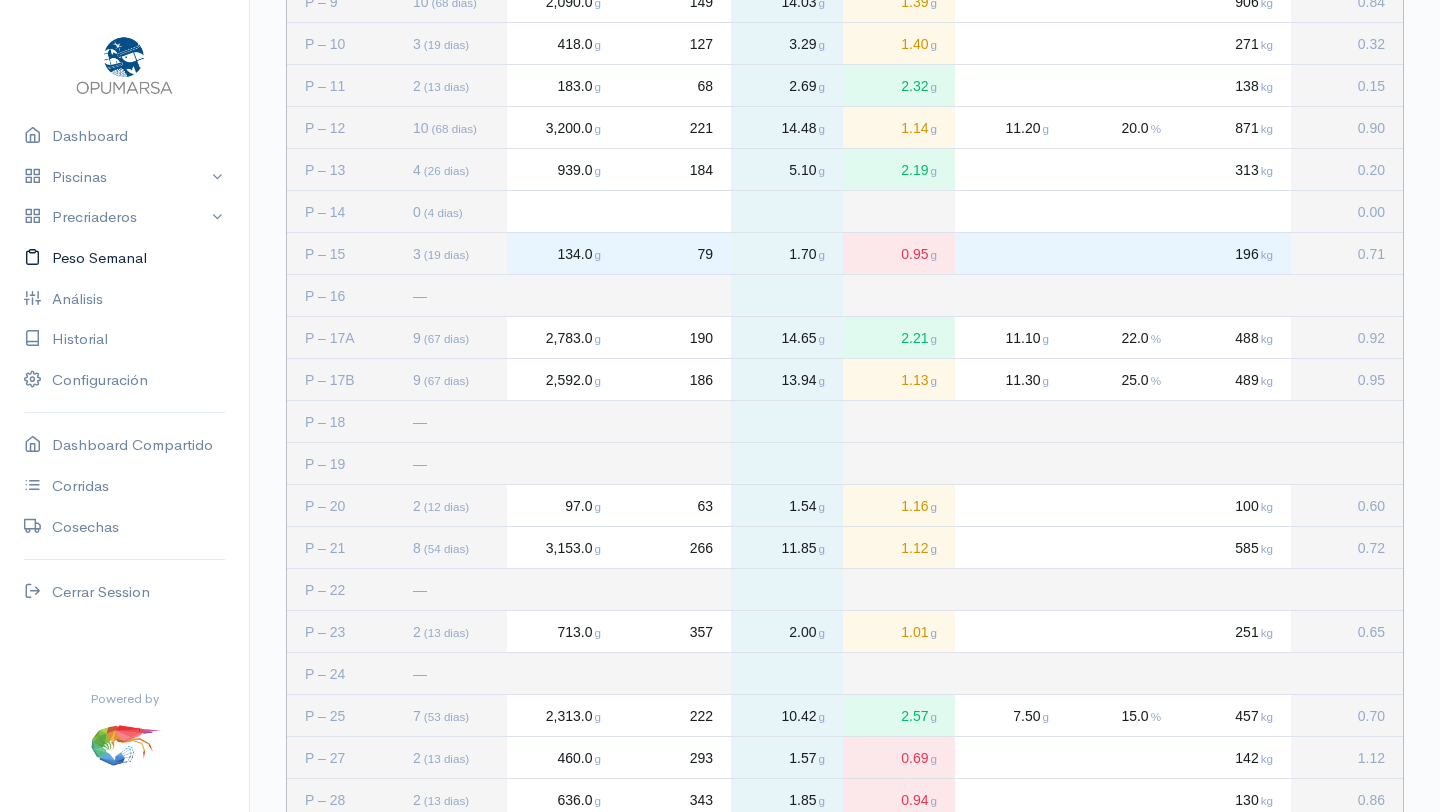 scroll, scrollTop: 825, scrollLeft: 0, axis: vertical 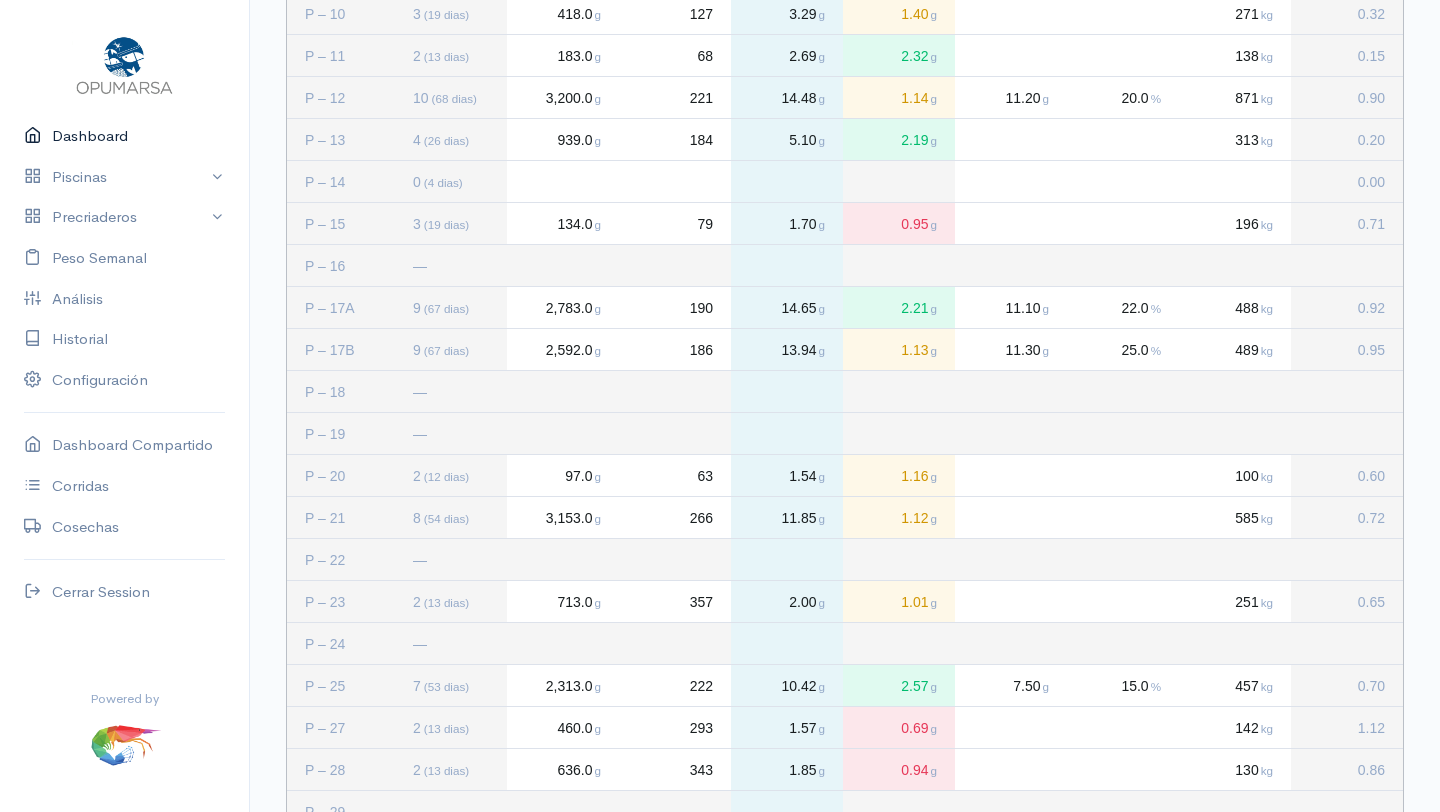 click on "Dashboard" at bounding box center (124, 136) 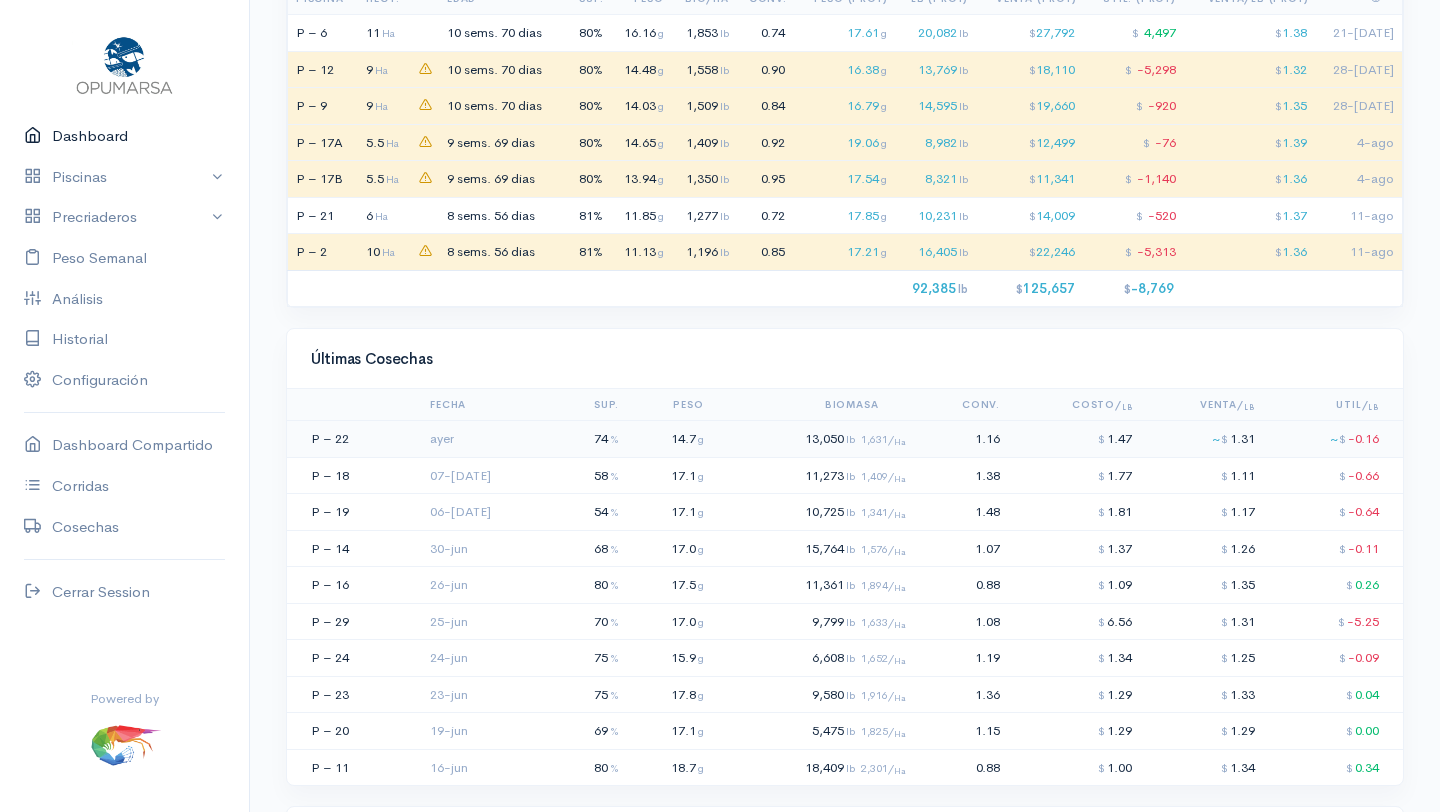 scroll, scrollTop: 2005, scrollLeft: 0, axis: vertical 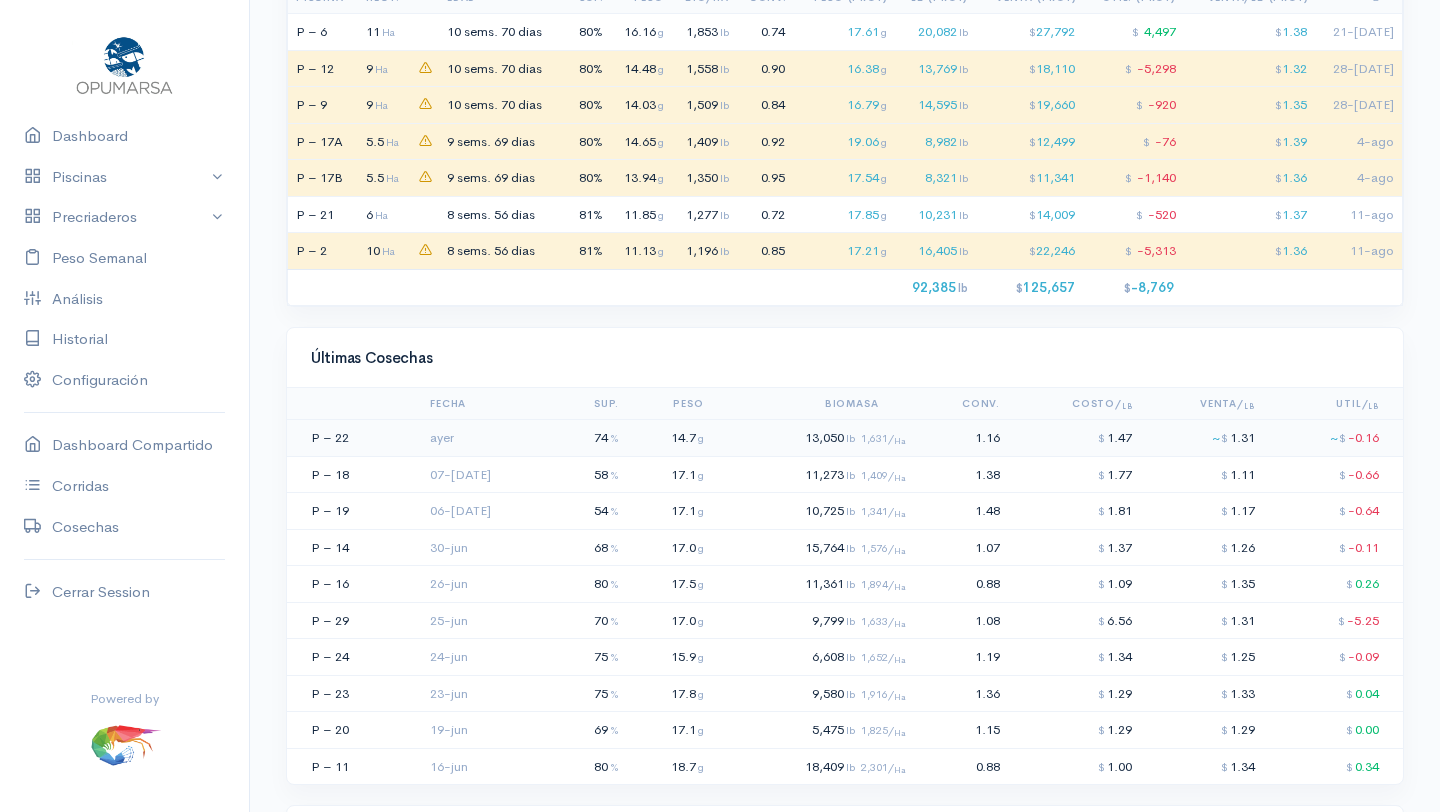 click on "14.7 g" 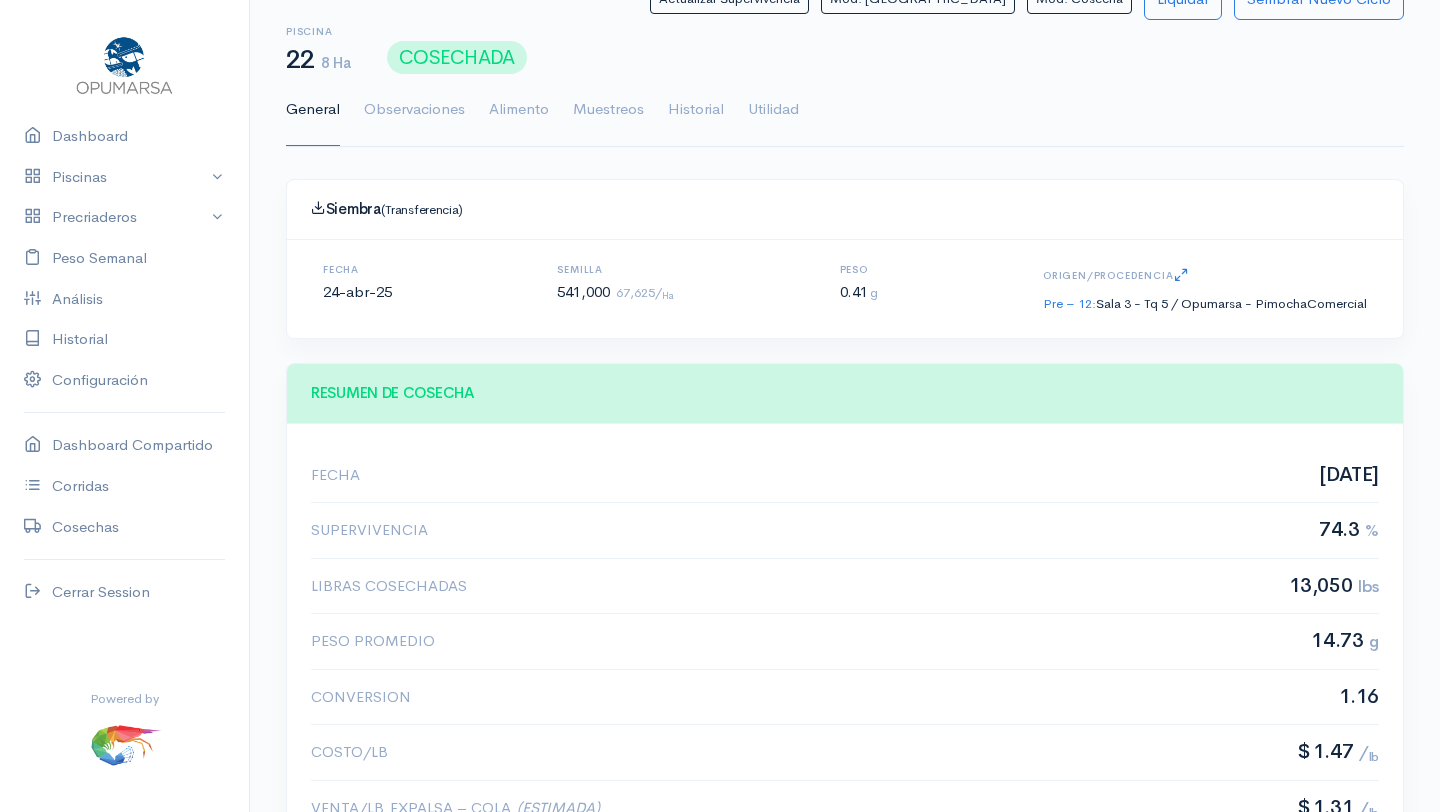 scroll, scrollTop: 21, scrollLeft: 0, axis: vertical 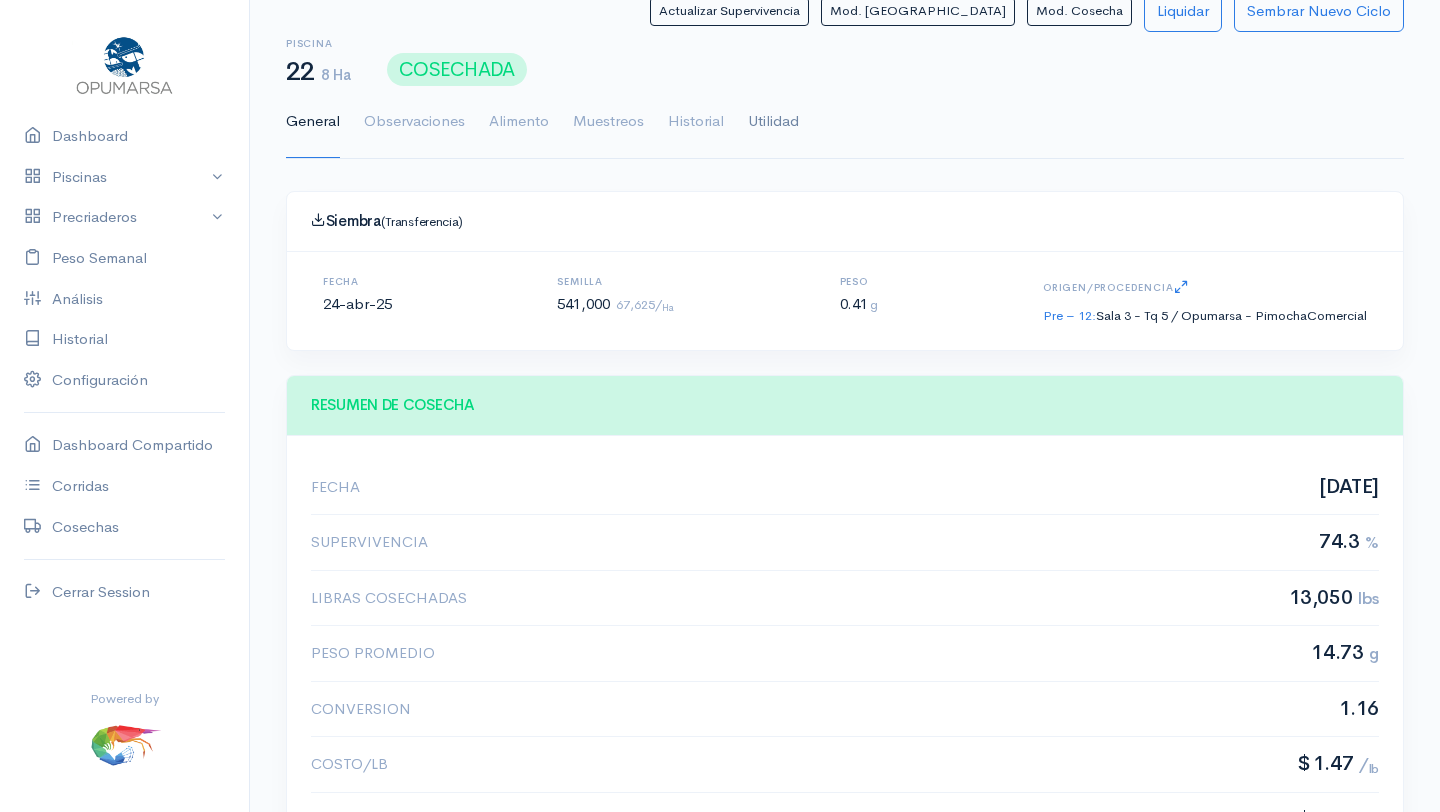 click on "Utilidad" at bounding box center [773, 122] 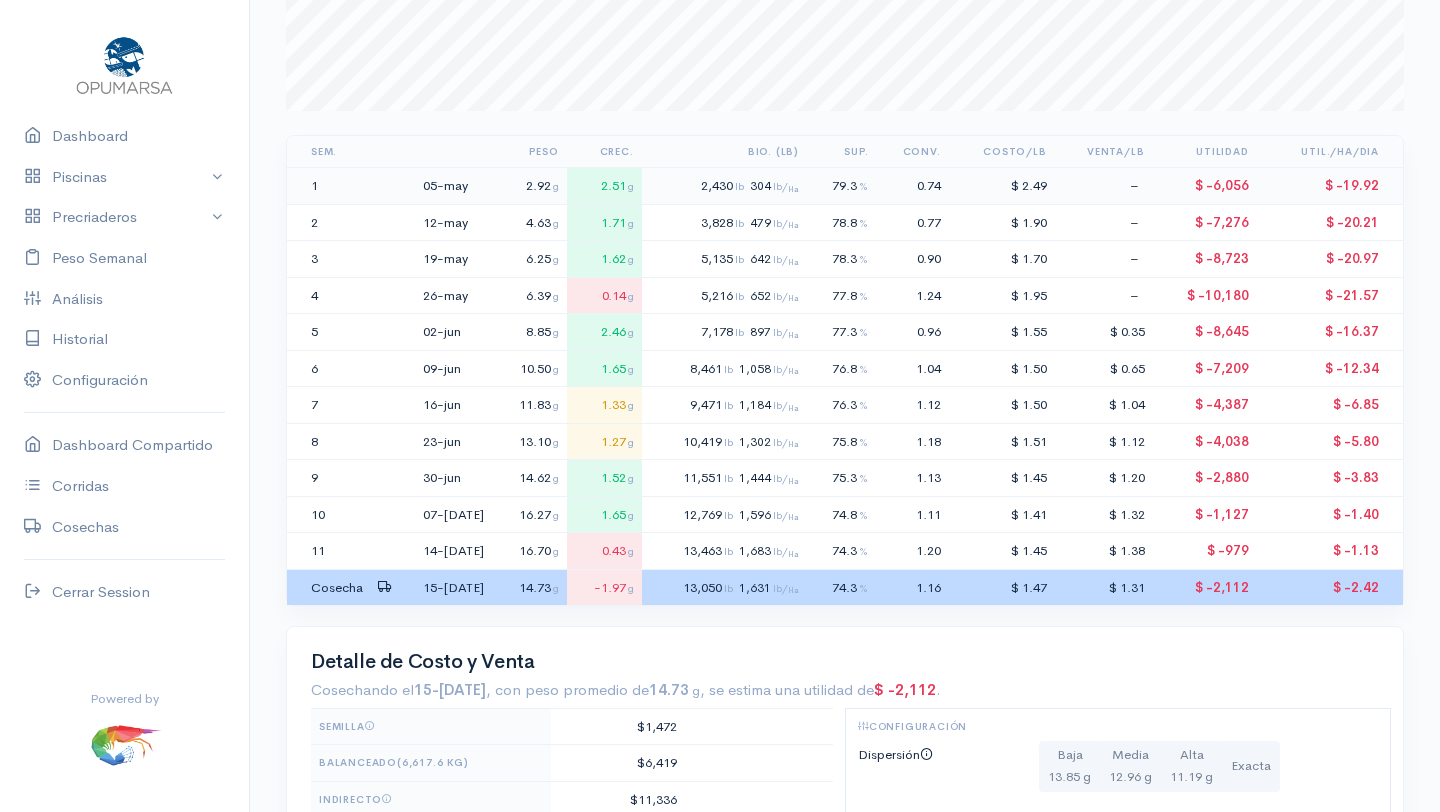 scroll, scrollTop: 295, scrollLeft: 0, axis: vertical 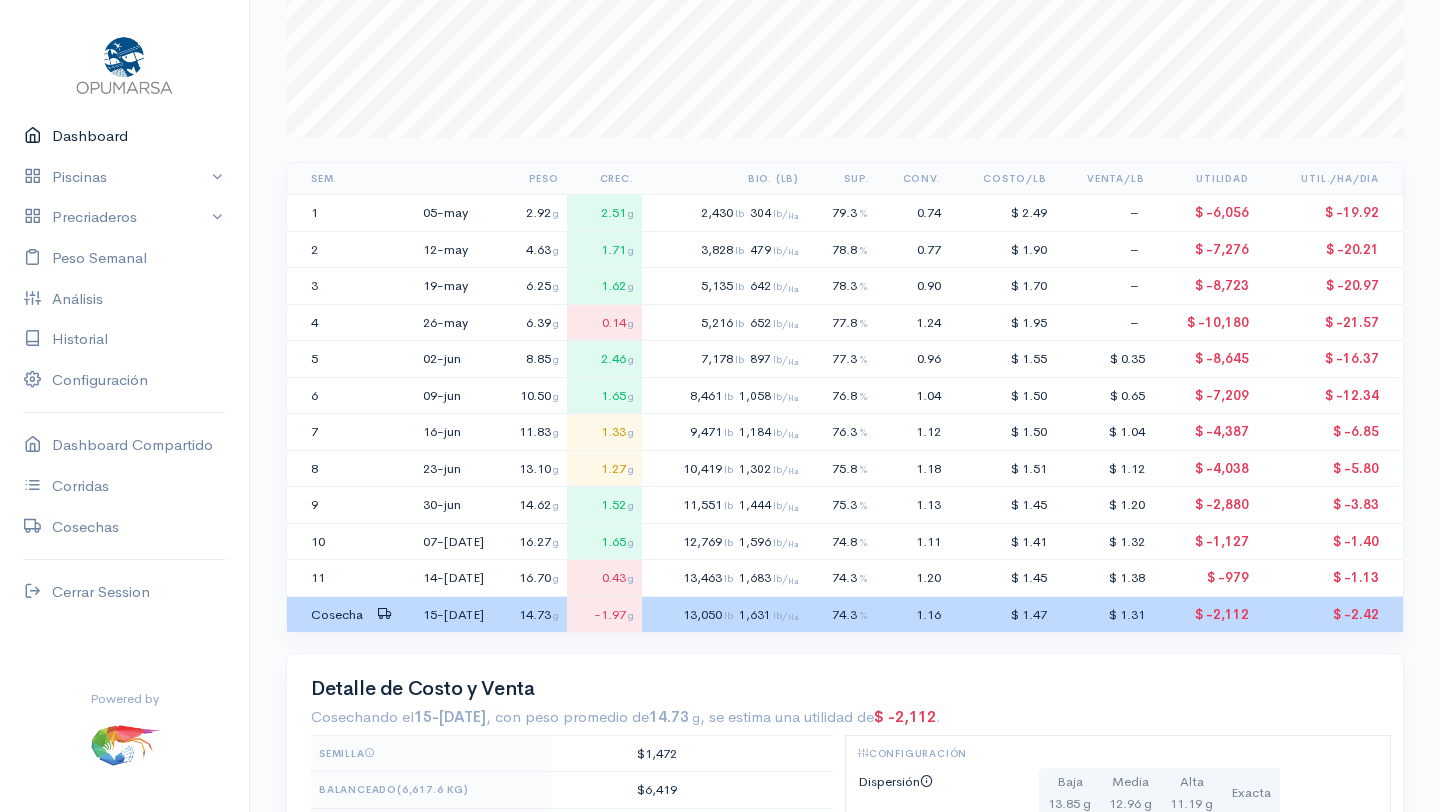 click on "Dashboard" at bounding box center (124, 136) 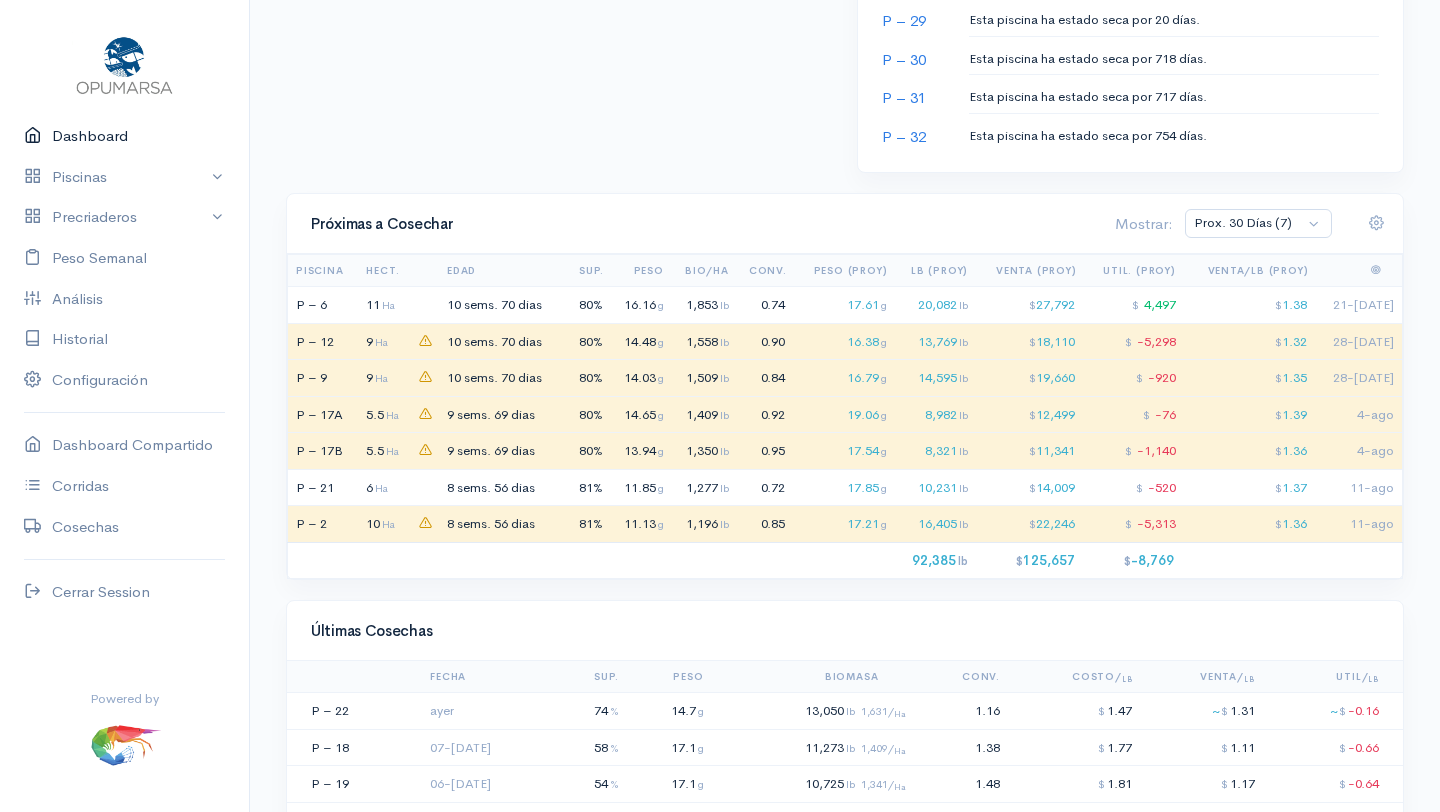 scroll, scrollTop: 1742, scrollLeft: 0, axis: vertical 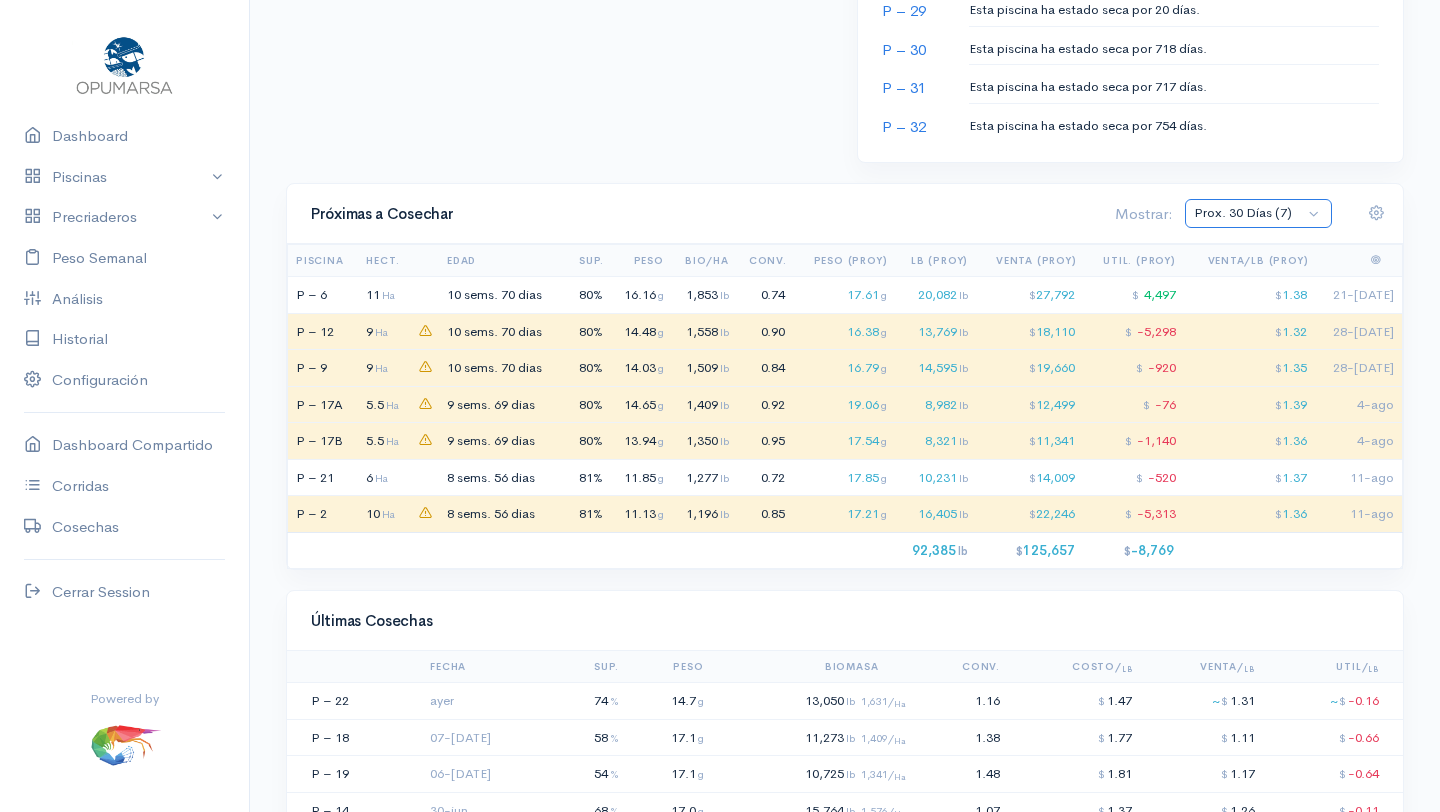 click on "Prox. 30 Días (7) Prox. 60 Días (14) Julio (3) Agosto (7) Septiembre (10) Todas (23)" 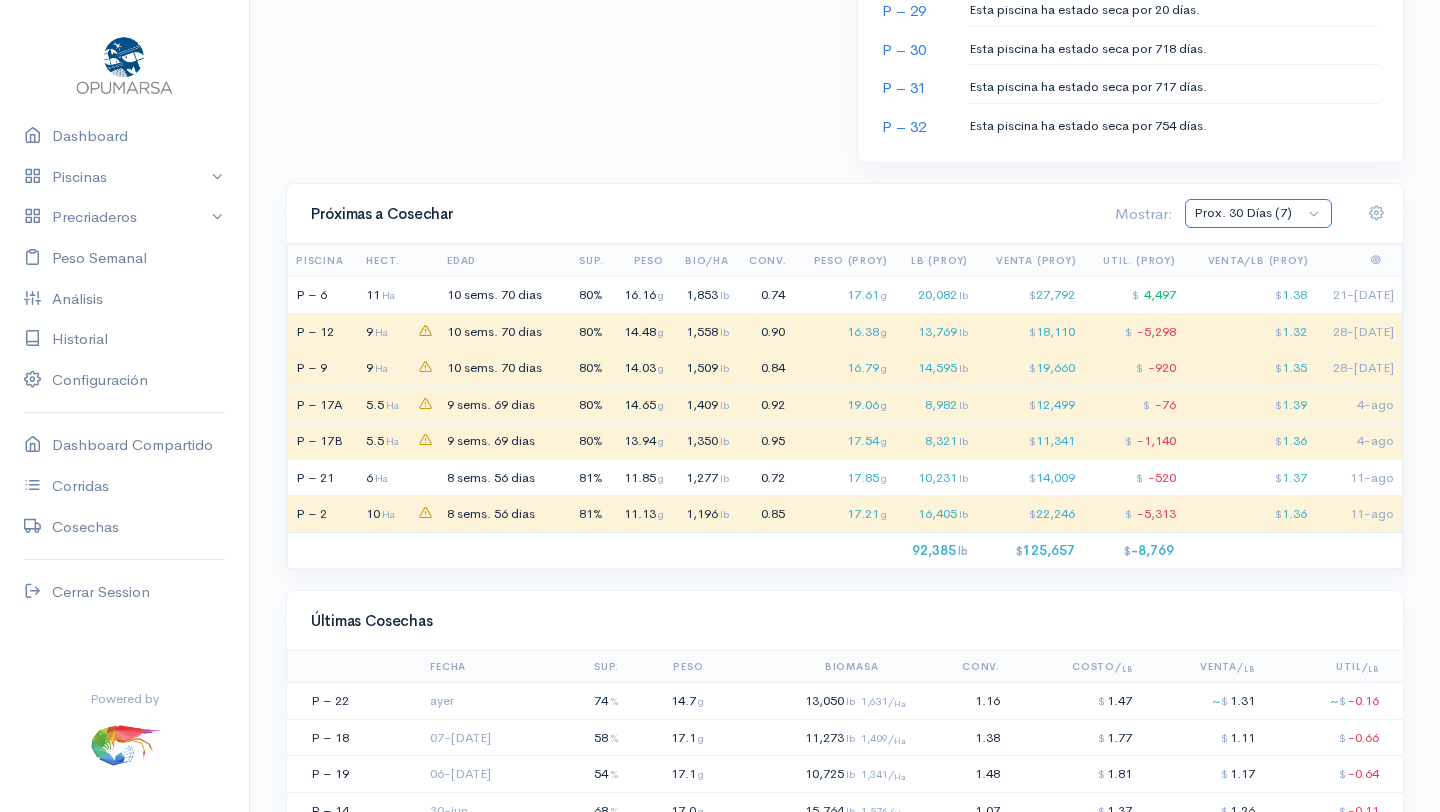 select on "3: Object" 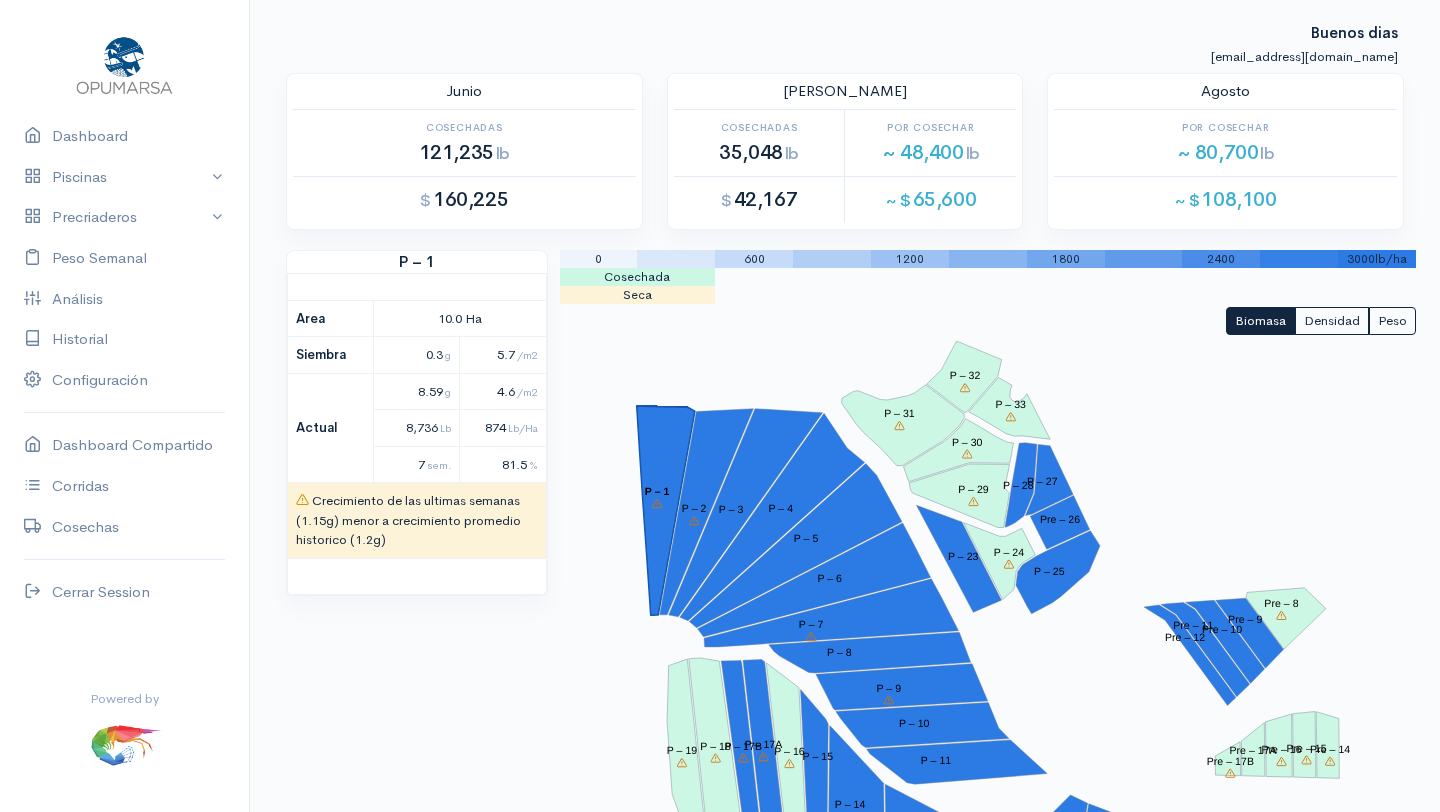 scroll, scrollTop: 0, scrollLeft: 0, axis: both 